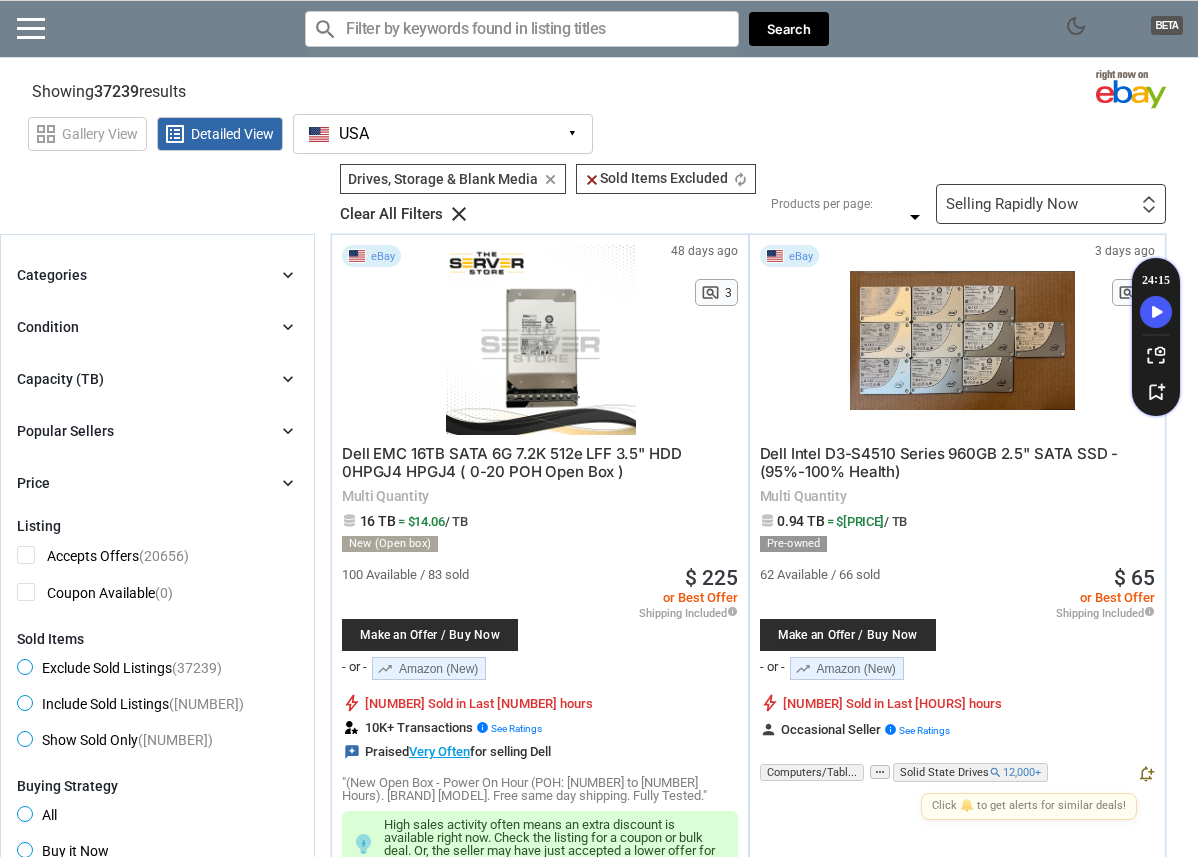 scroll, scrollTop: 14, scrollLeft: 0, axis: vertical 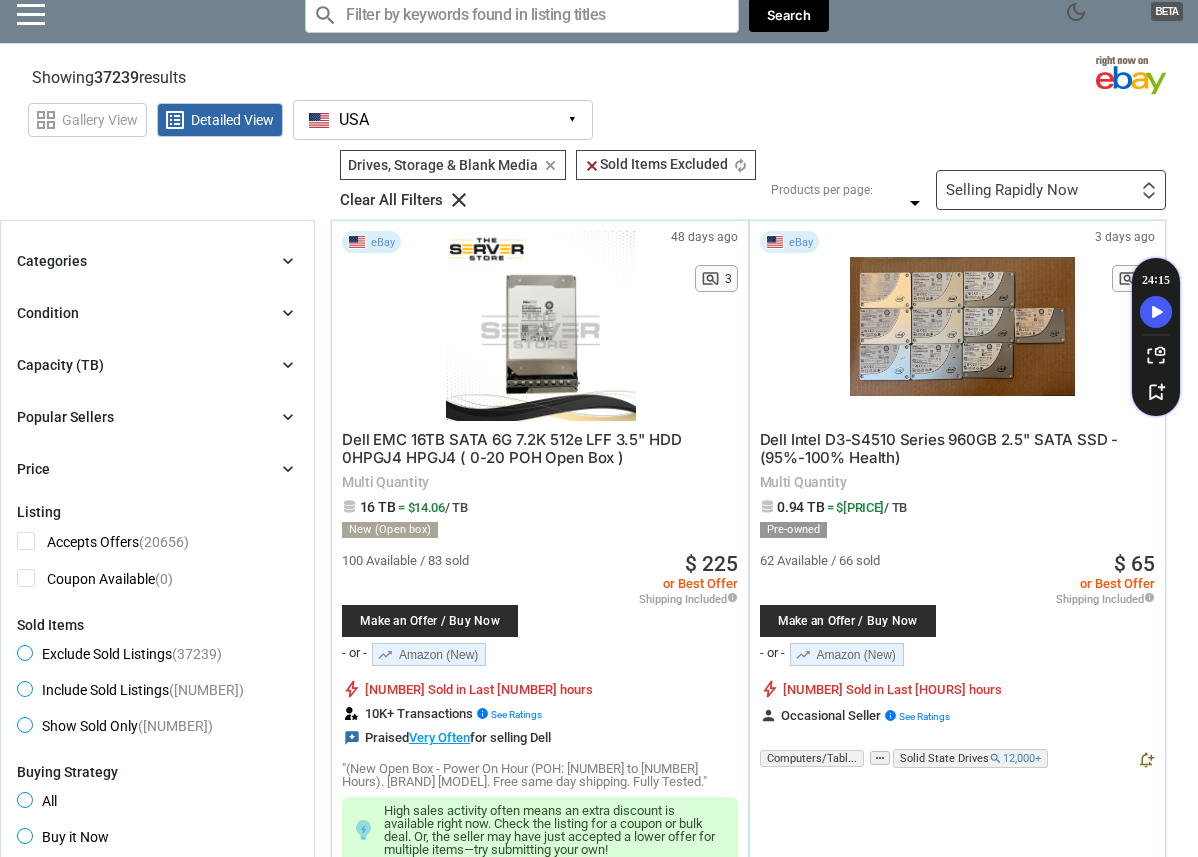 click on "Selling Rapidly Now
First or Last Chance to Buy
Recently Listed
Selling Rapidly Now
Lowest Price
Lowest $/TB  (with Lots)
Lowest $/TB  (without Lots)
Lowest $/Unit  (Lots Only)
Recent Price Drop
Highest Quantity Sold
Sold Out Recently
Sold Out Fastest
Oldest Listed" at bounding box center [1051, 190] 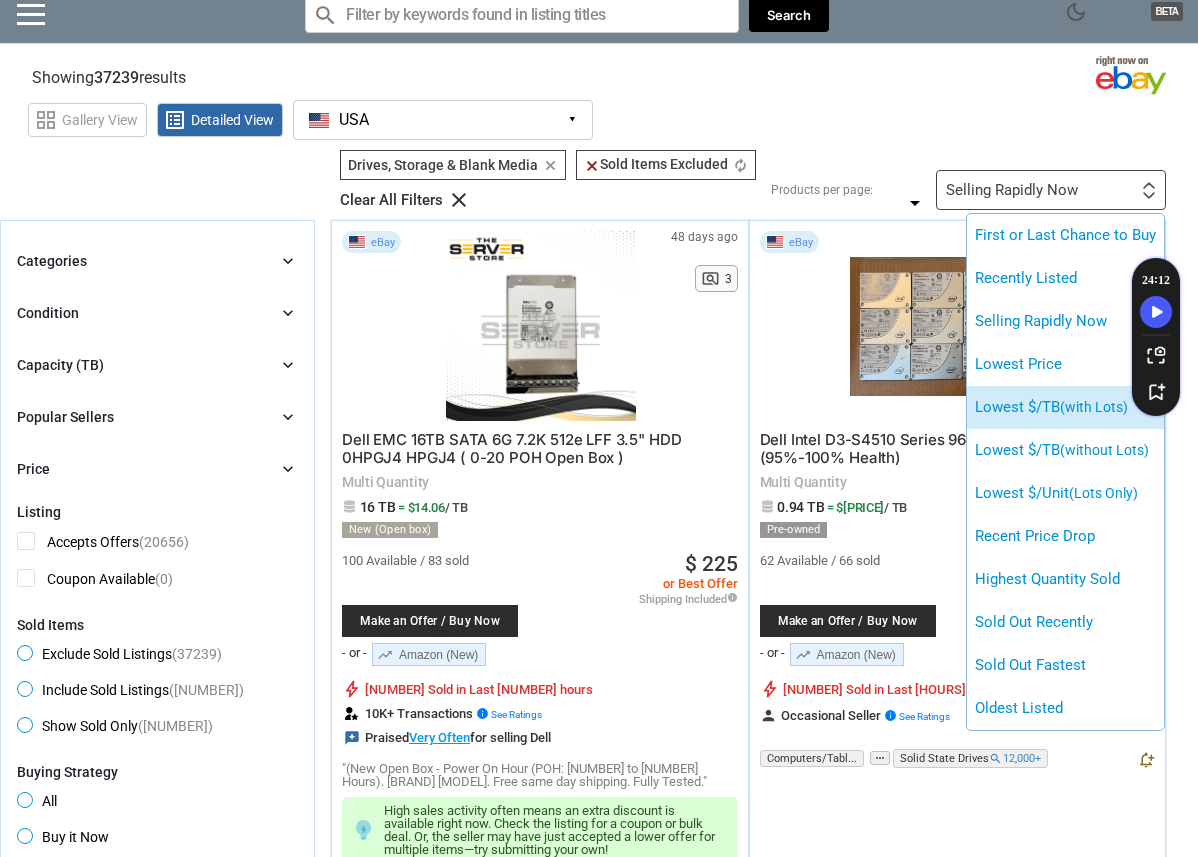 click on "(with Lots)" at bounding box center (1094, 407) 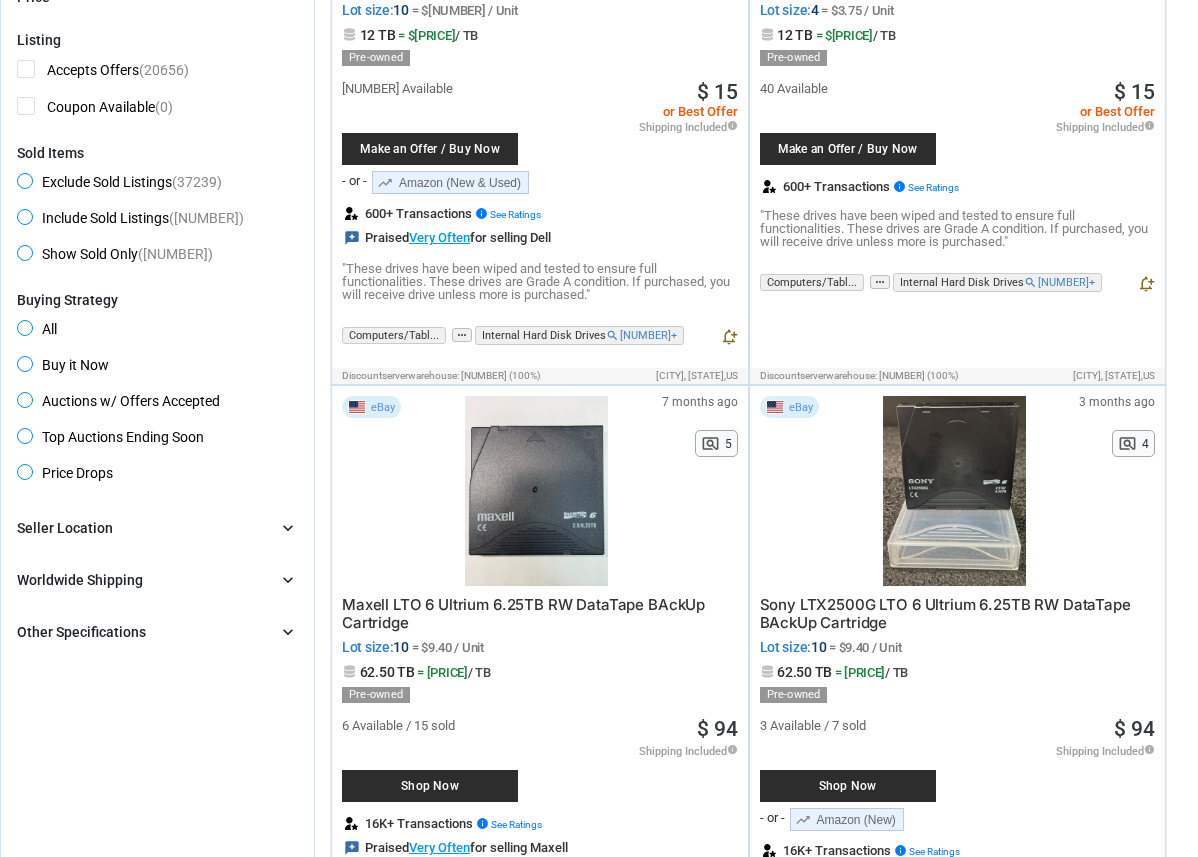scroll, scrollTop: 511, scrollLeft: 0, axis: vertical 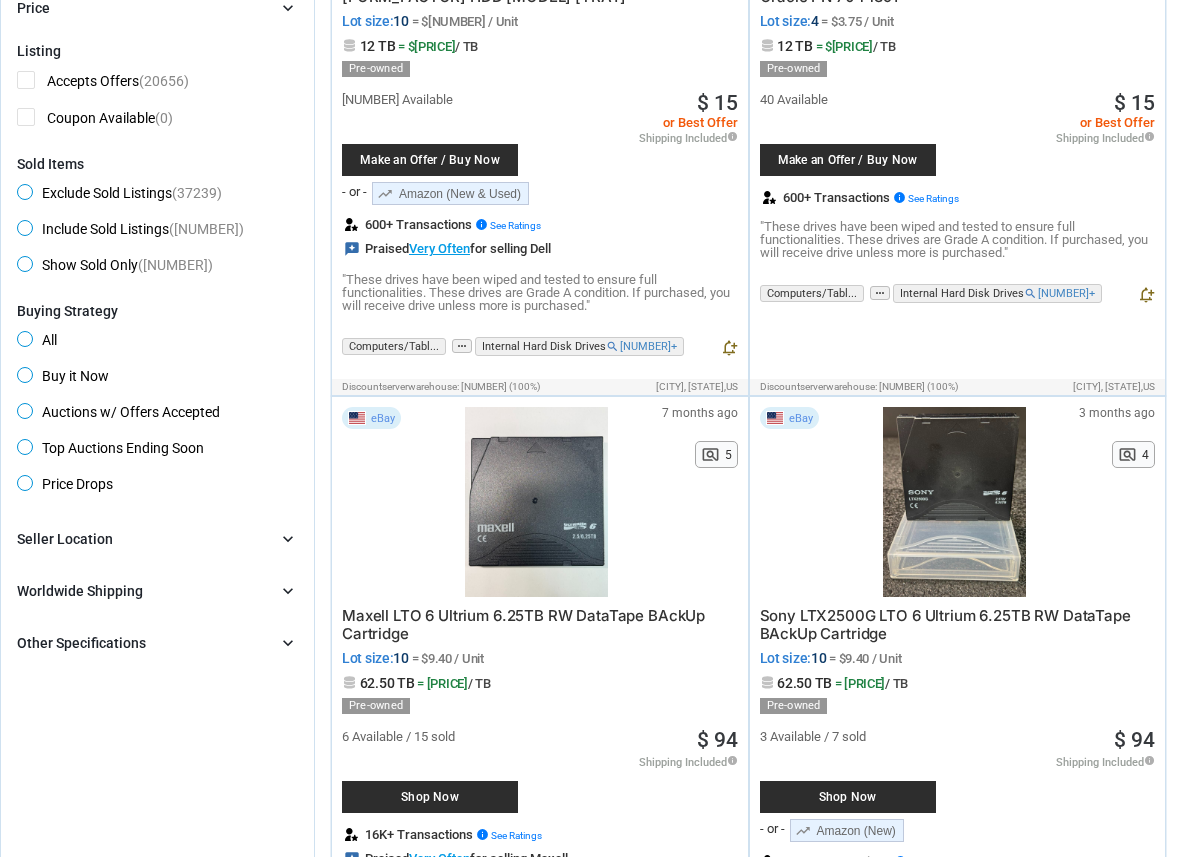 click on "chevron_right" at bounding box center (288, 643) 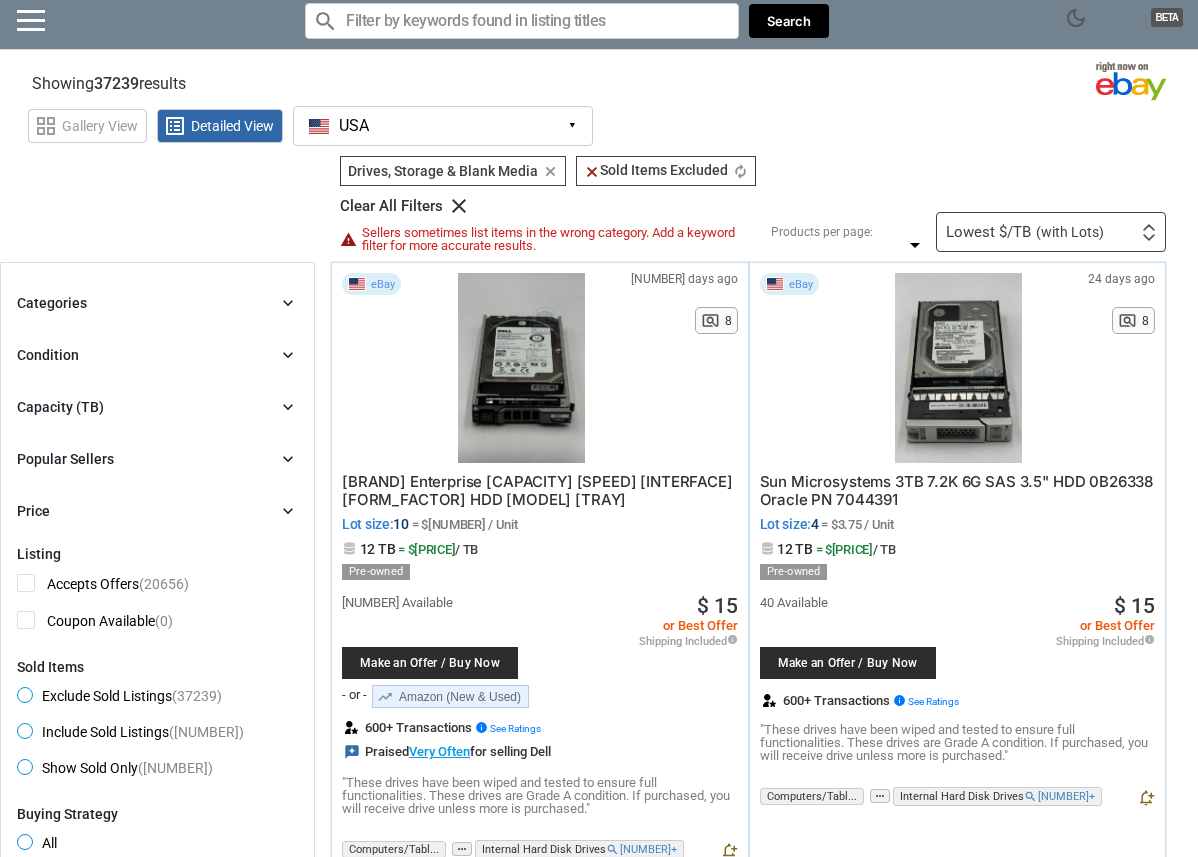 scroll, scrollTop: 0, scrollLeft: 0, axis: both 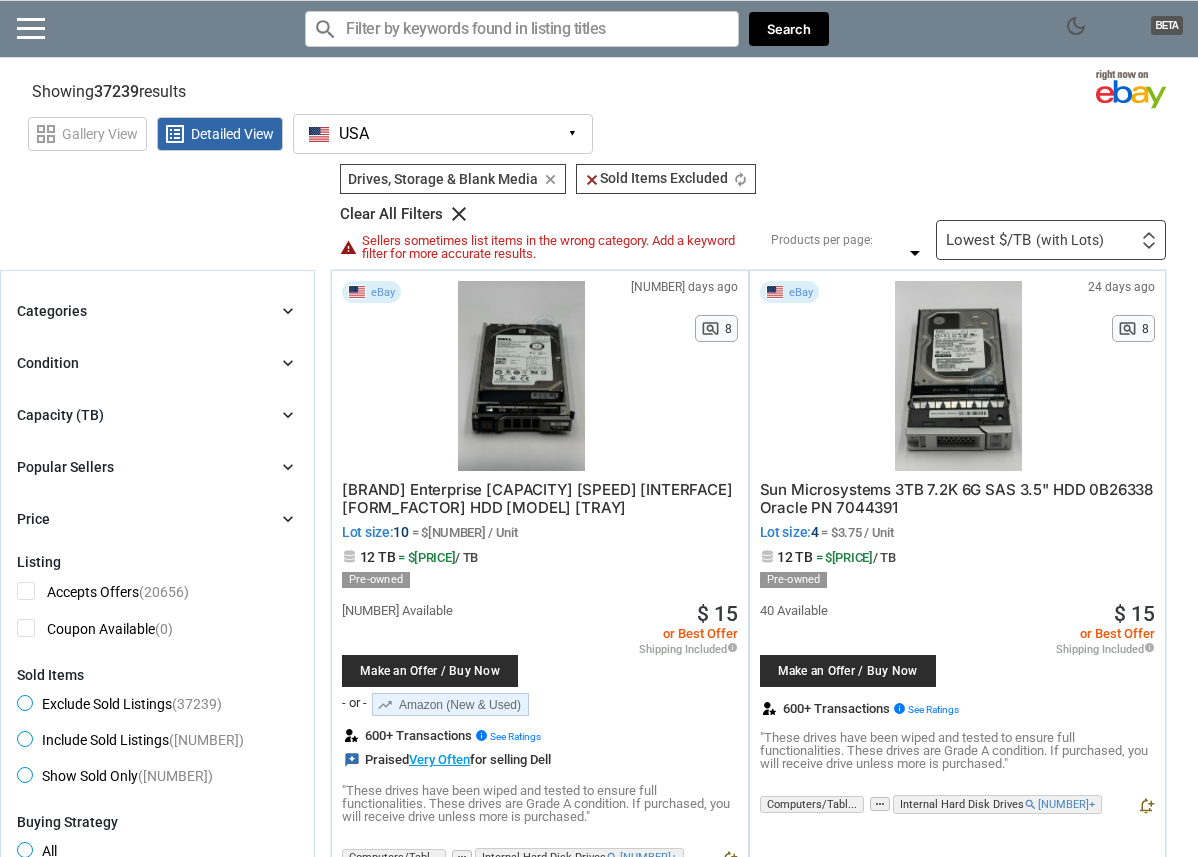 click on "chevron_right" at bounding box center [288, 311] 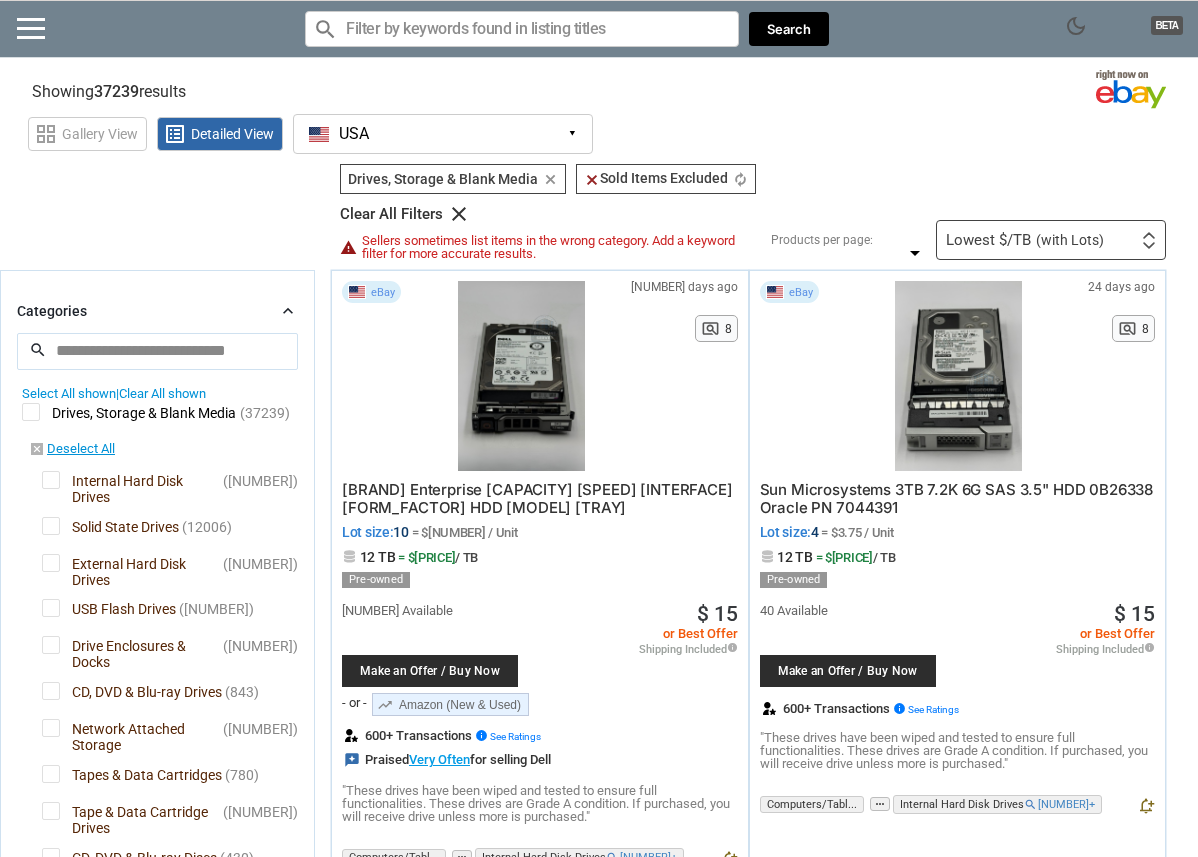 scroll, scrollTop: 0, scrollLeft: 0, axis: both 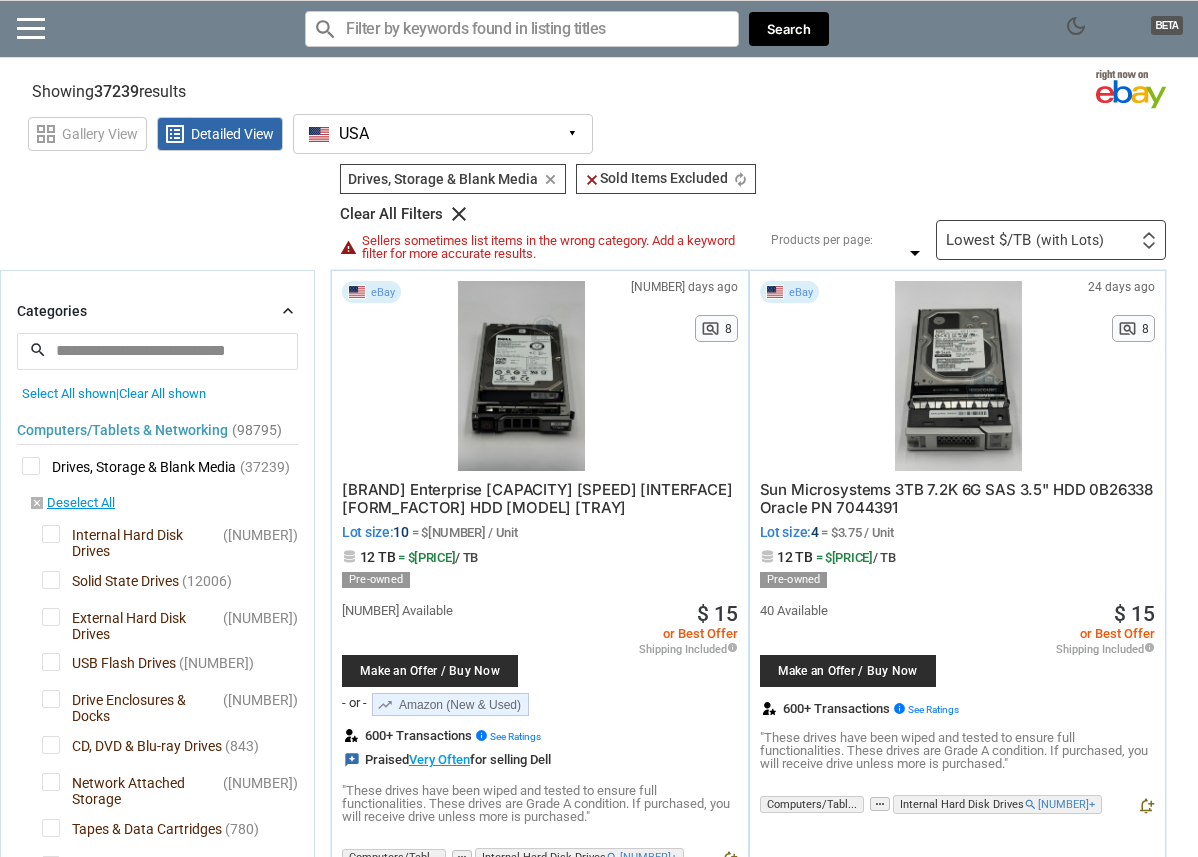 click on "Drives, Storage & Blank Media" at bounding box center [129, 469] 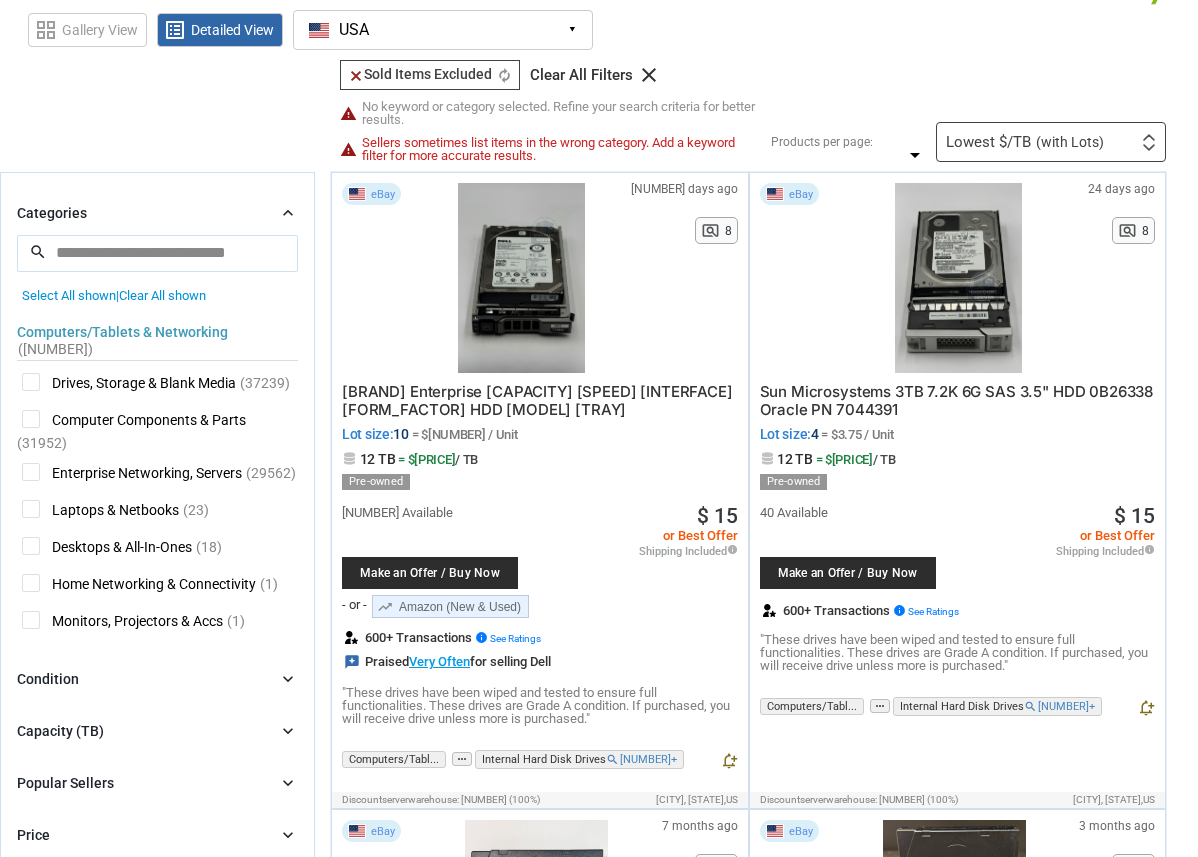 scroll, scrollTop: 99, scrollLeft: 0, axis: vertical 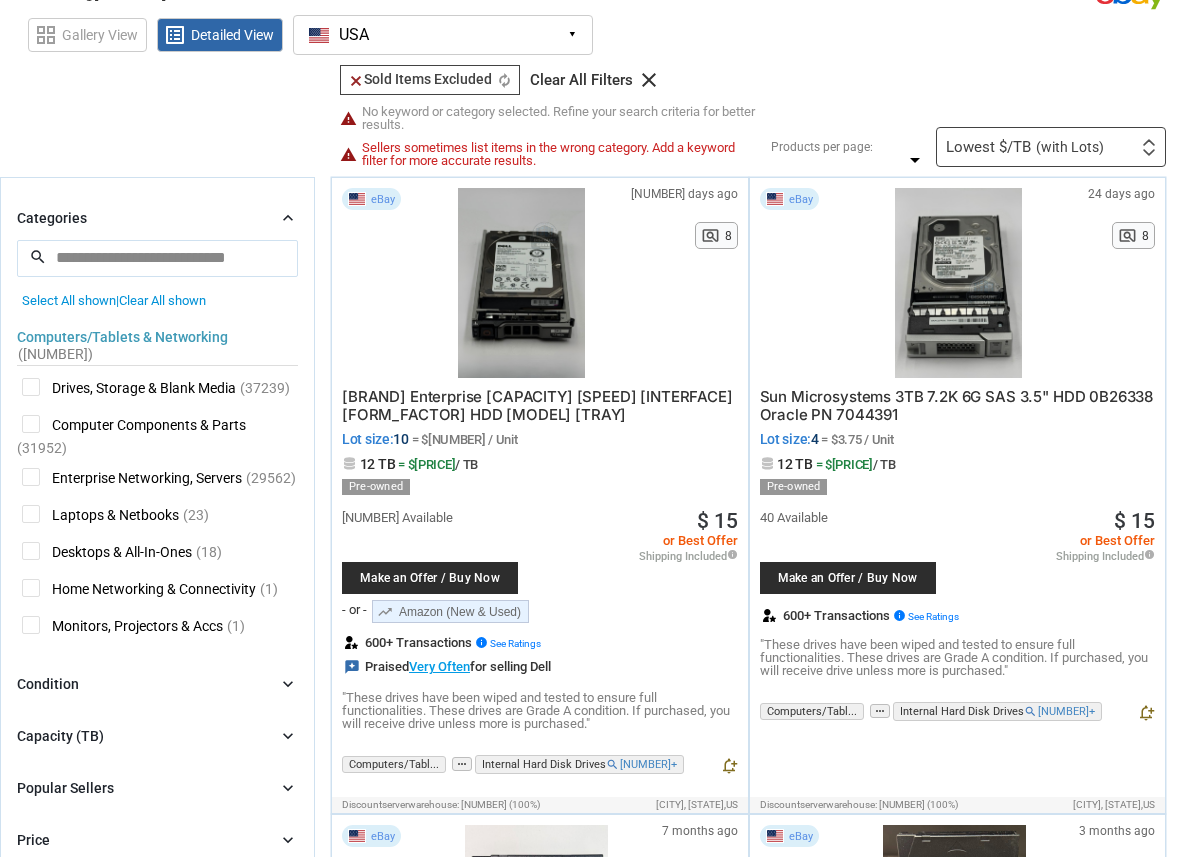 click on "Drives, Storage & Blank Media" at bounding box center [129, 390] 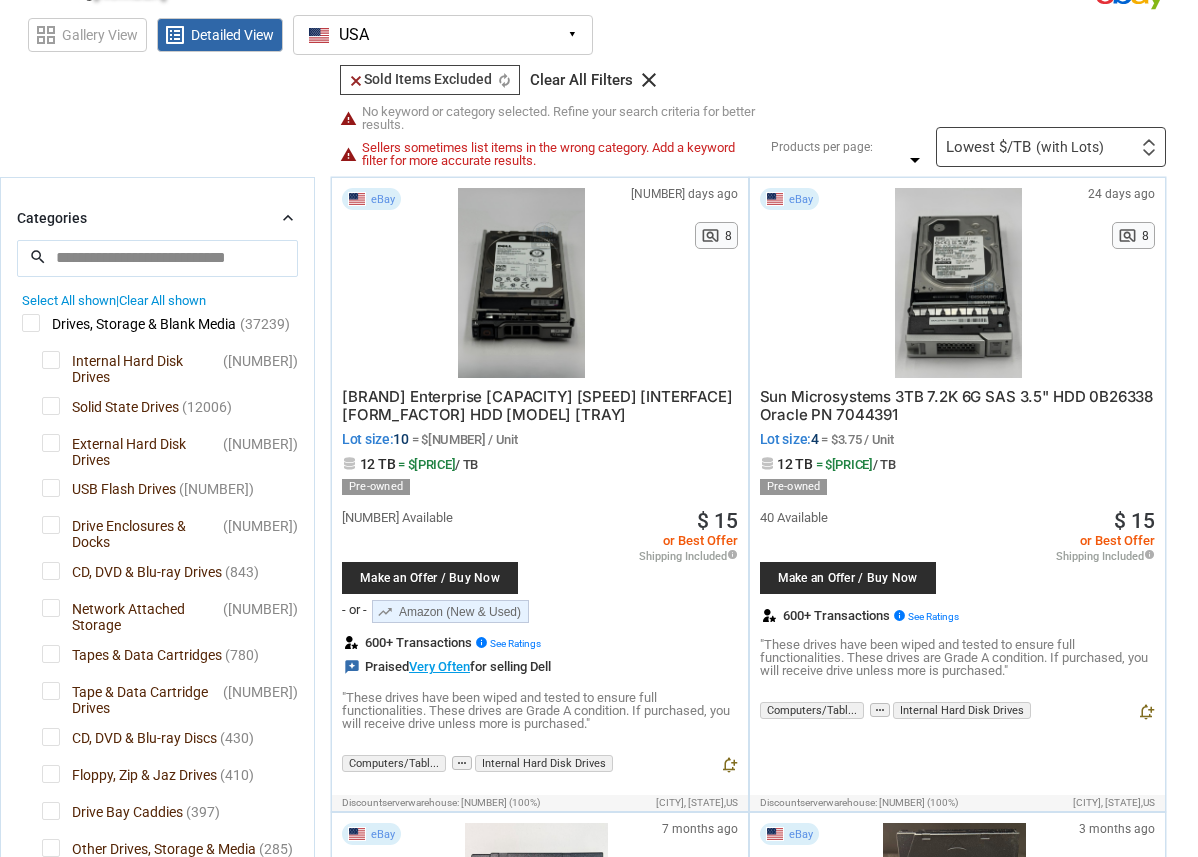 scroll, scrollTop: 68, scrollLeft: 0, axis: vertical 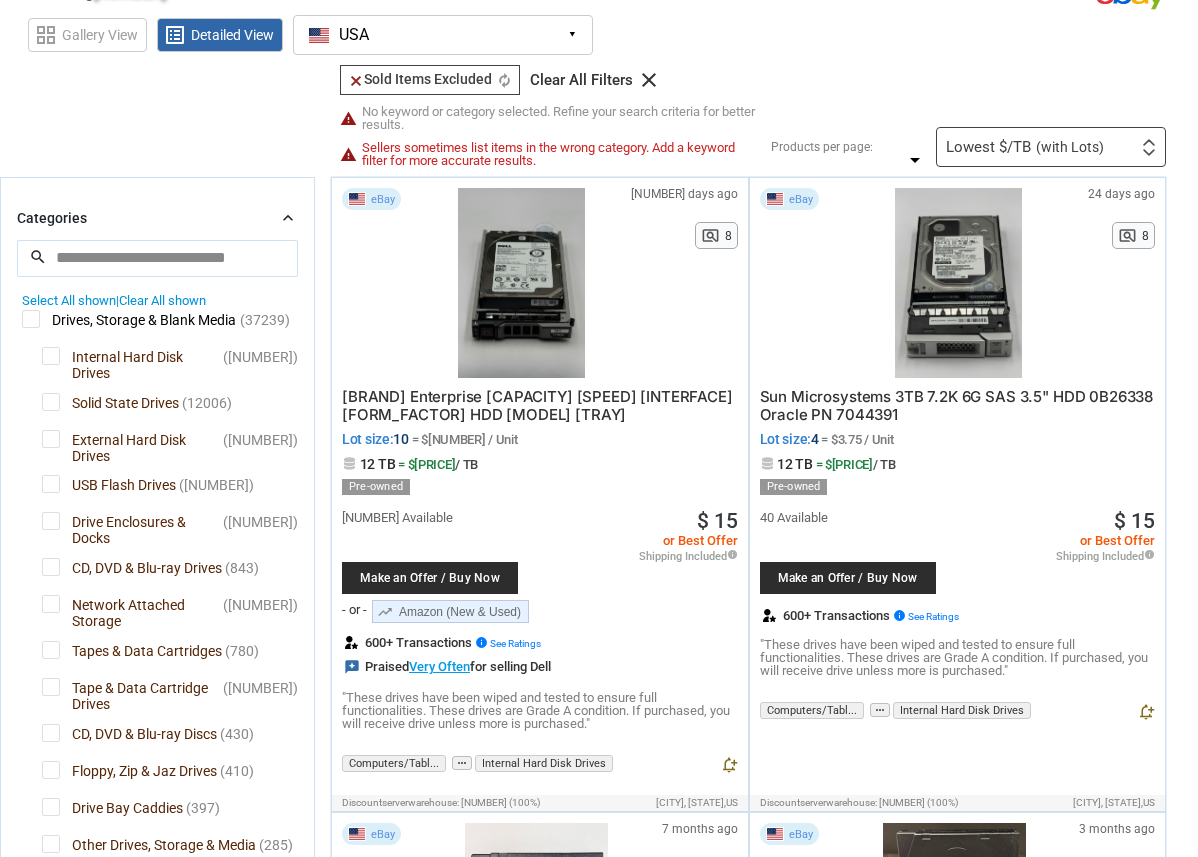 click on "Internal Hard Disk Drives" at bounding box center (131, 359) 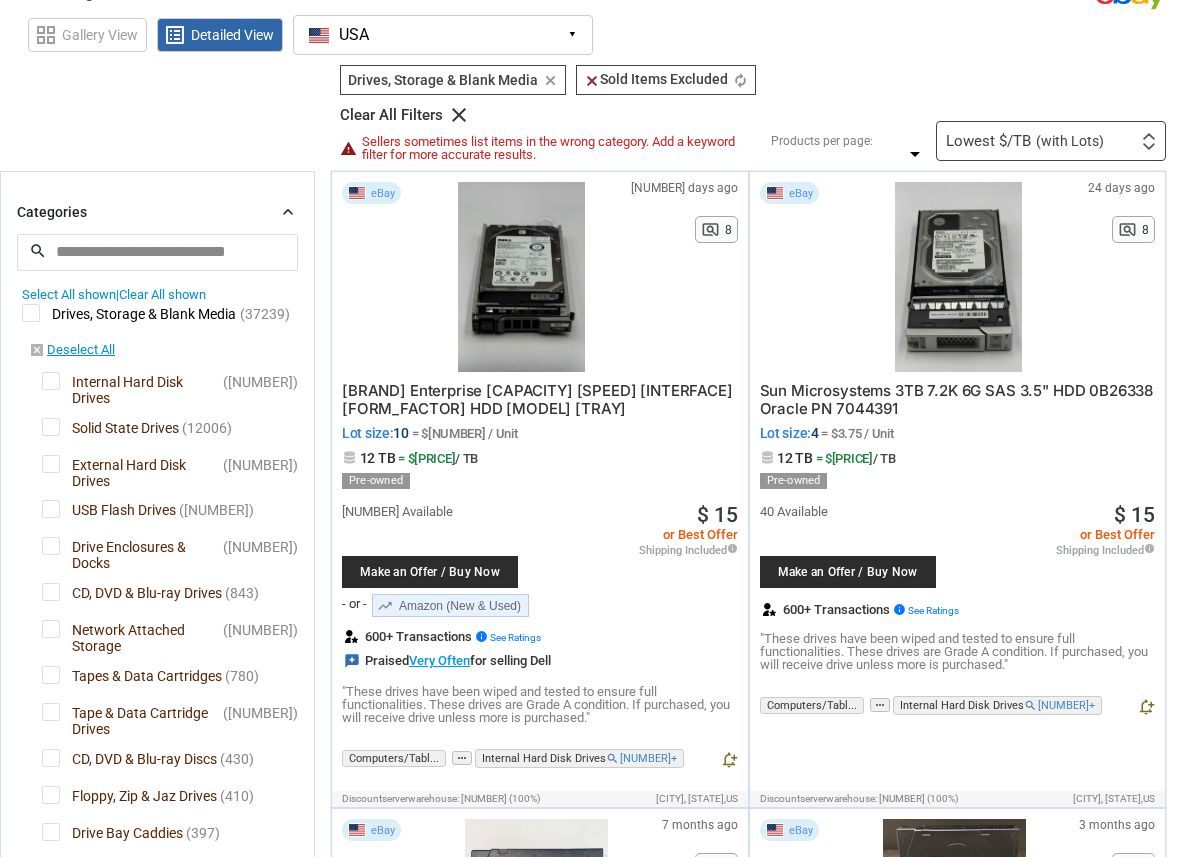 click on "External Hard Disk Drives" at bounding box center [131, 467] 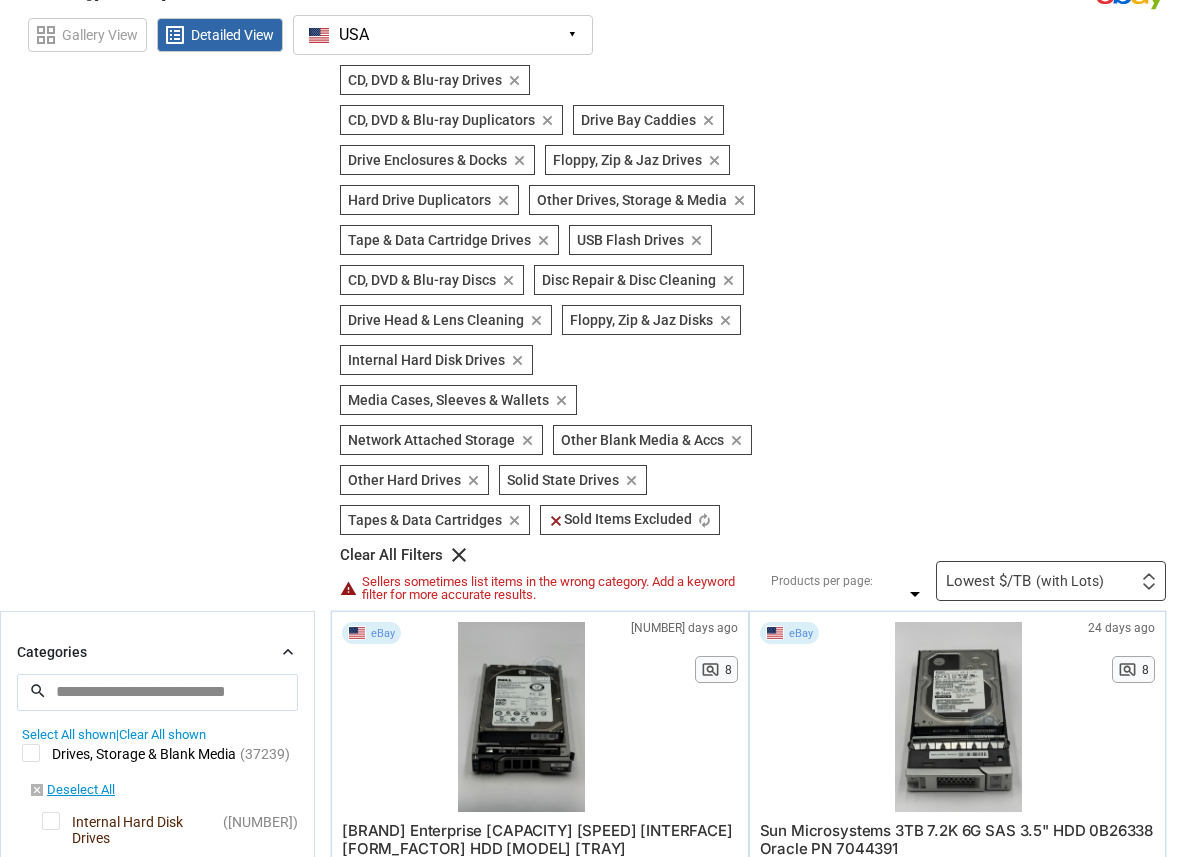 click on "See all types of deals we can find for you!
All Listings
All Deal Potentials
AI-Recommended Listings
high-potential Listings, detected by our smart algorithm,
eligible for our real time email alerts.
[NUMBER]" at bounding box center [599, 333] 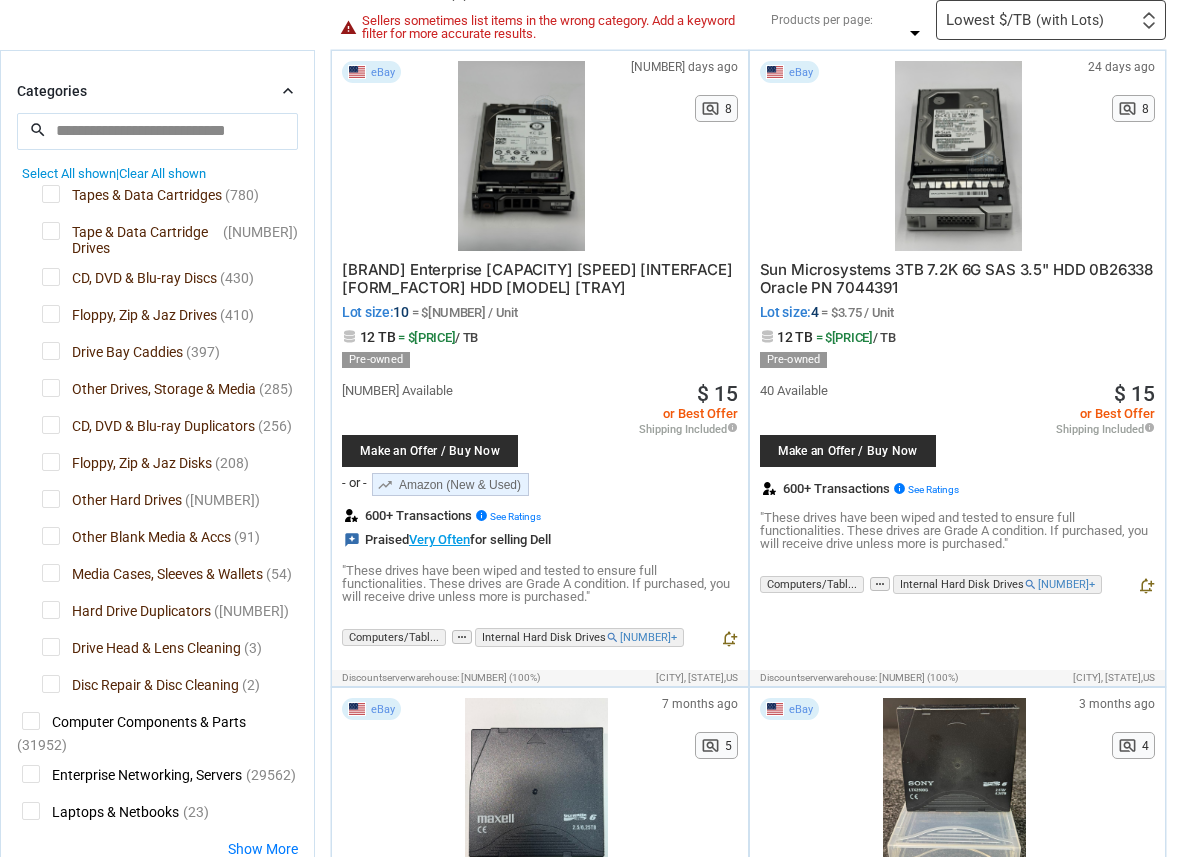scroll, scrollTop: 439, scrollLeft: 0, axis: vertical 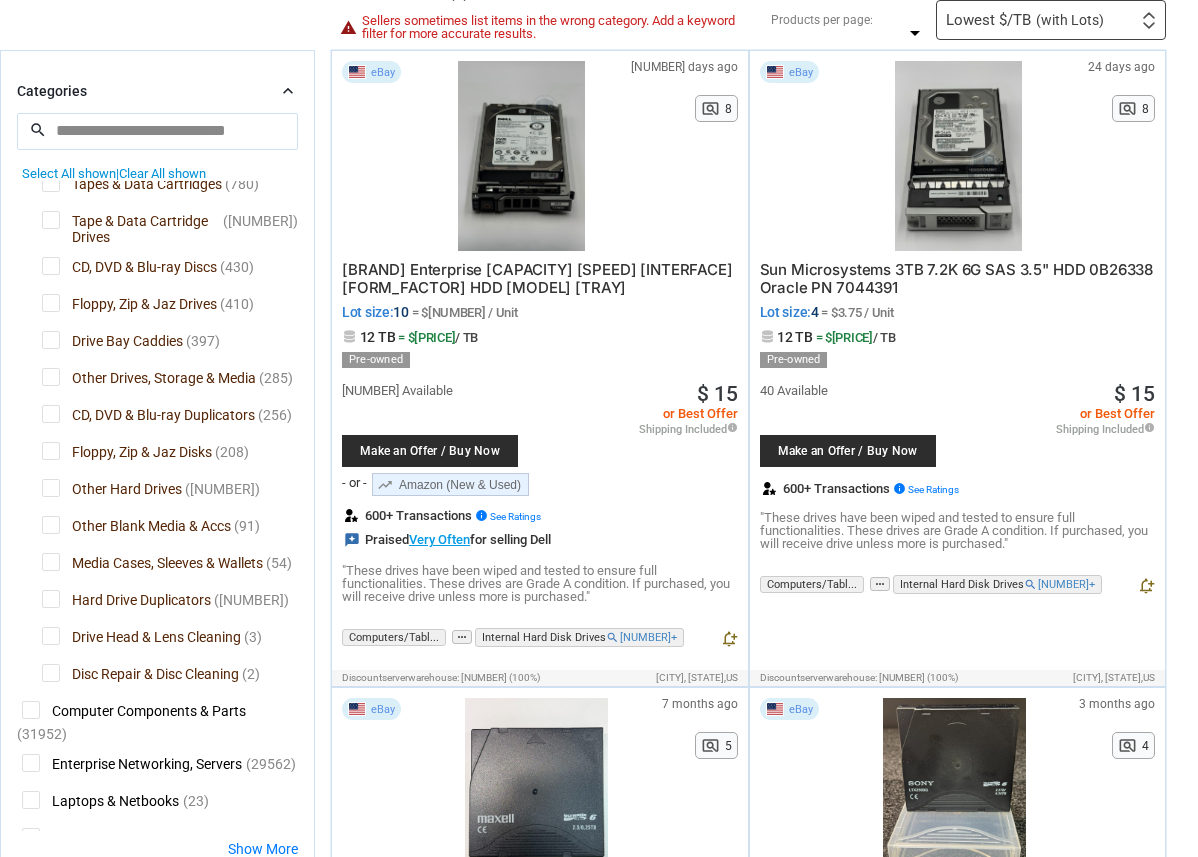 click on "Disc Repair & Disc Cleaning" at bounding box center [140, 676] 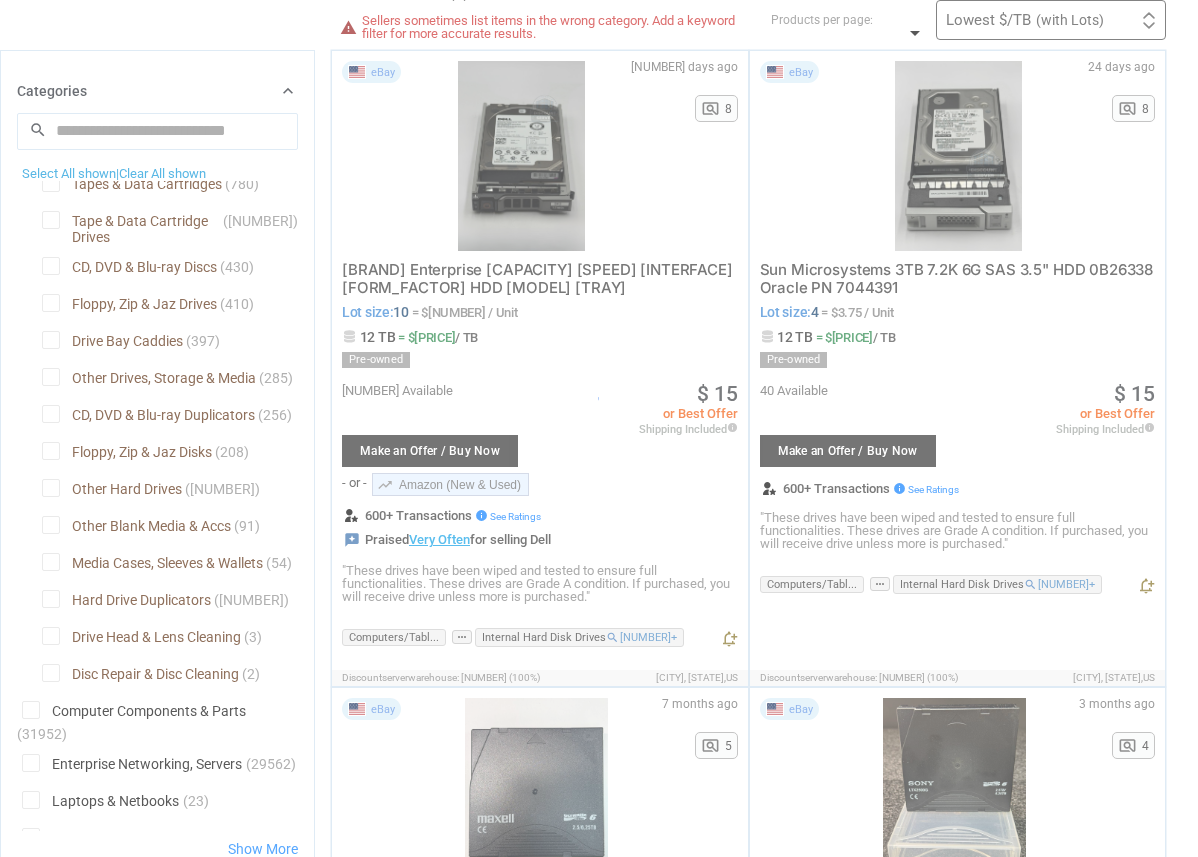 click at bounding box center [599, 428] 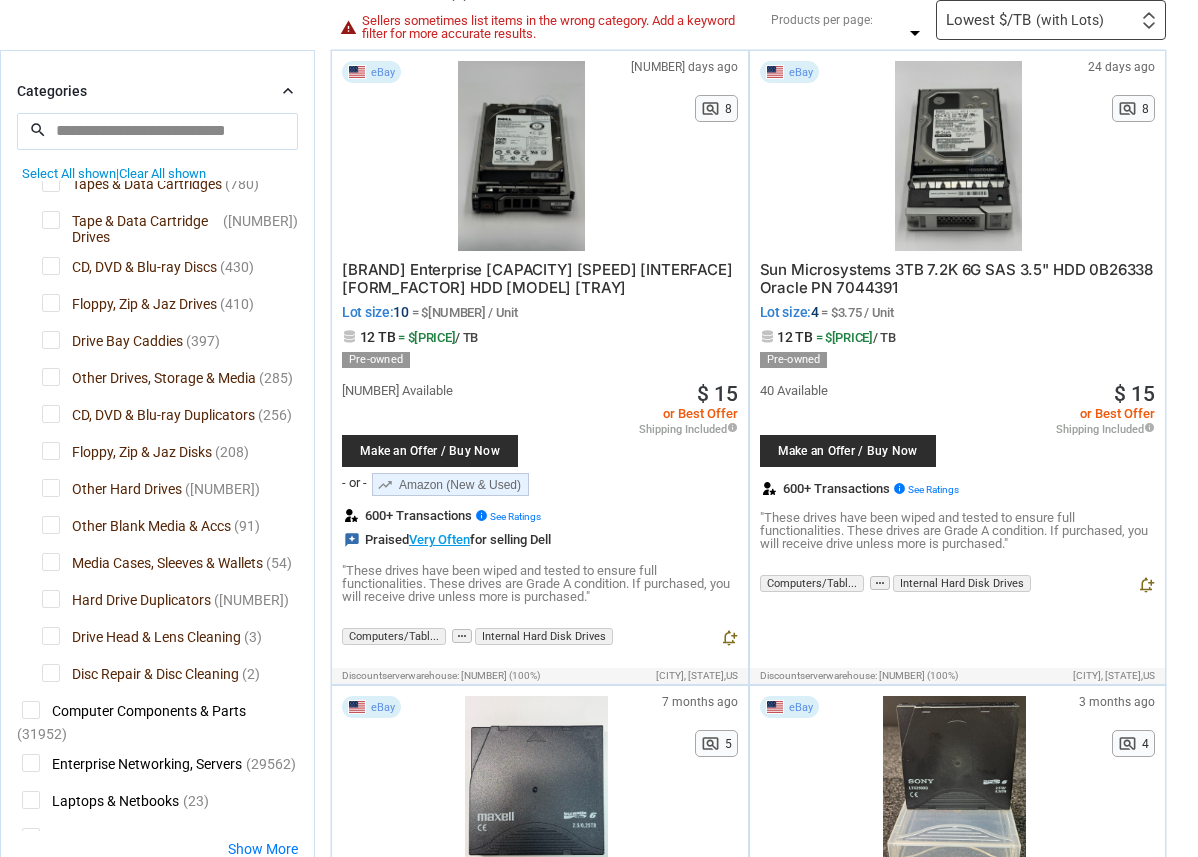 click on "Hard Drive Duplicators" at bounding box center (126, 602) 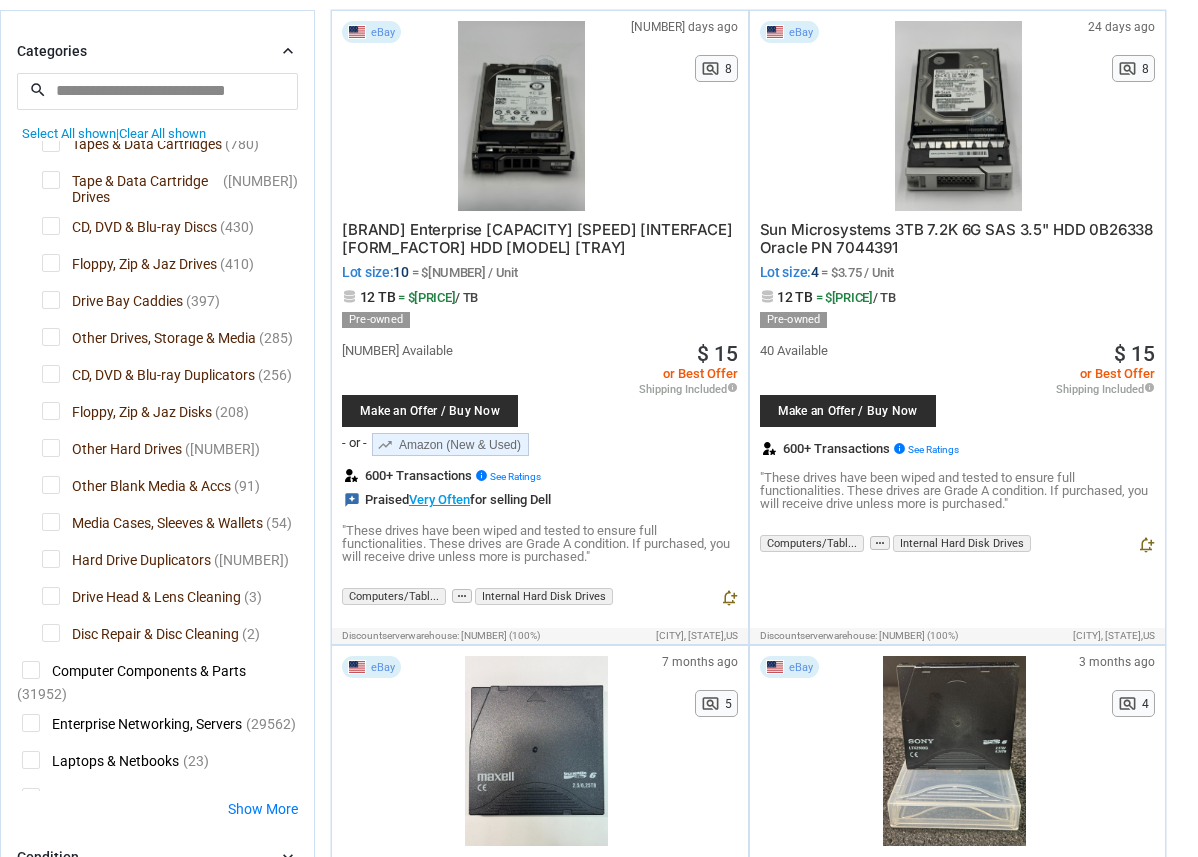 click on "Hard Drive Duplicators" at bounding box center (126, 562) 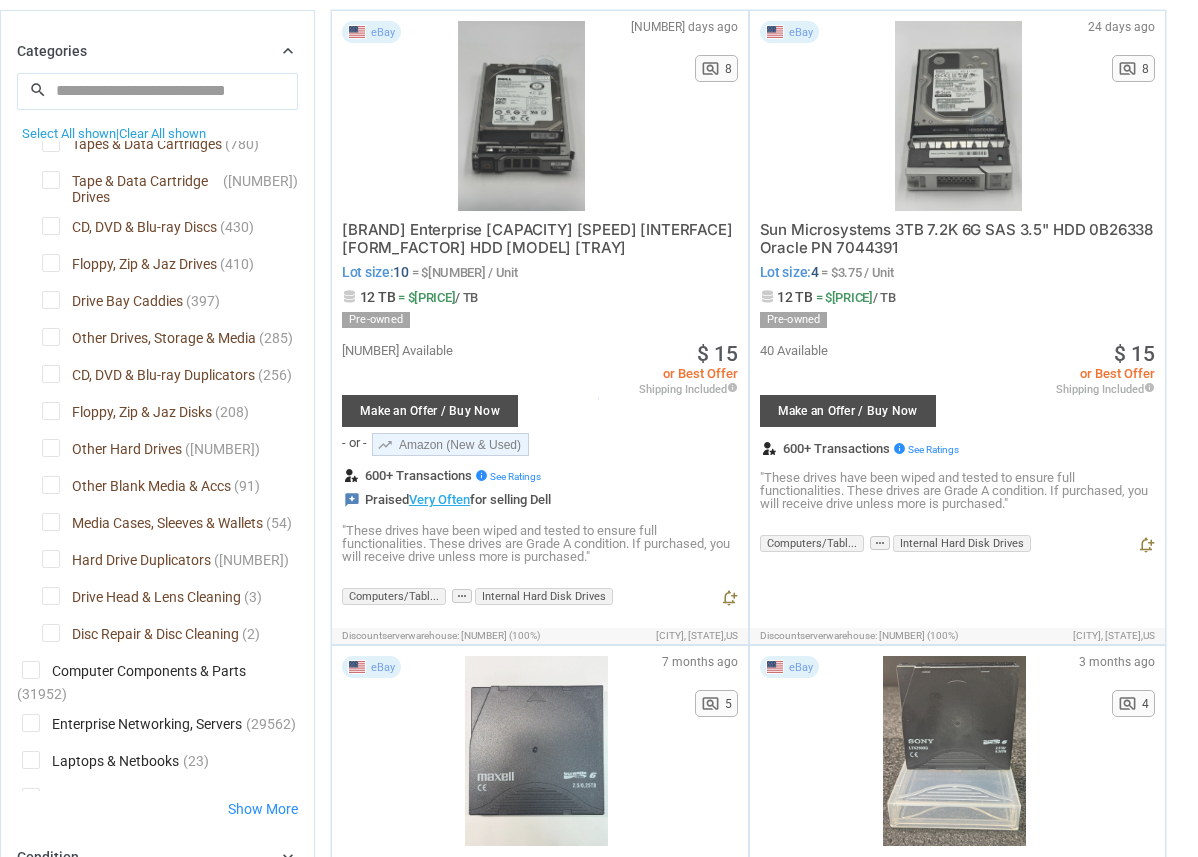 click on "dark_mode
BETA
search
Filter by keyword
search
clear
Search
search
clear
close
Search
Showing  34134  results
Loading Results .
(57.72%)
grid_view
Gallery View" at bounding box center [599, 7323] 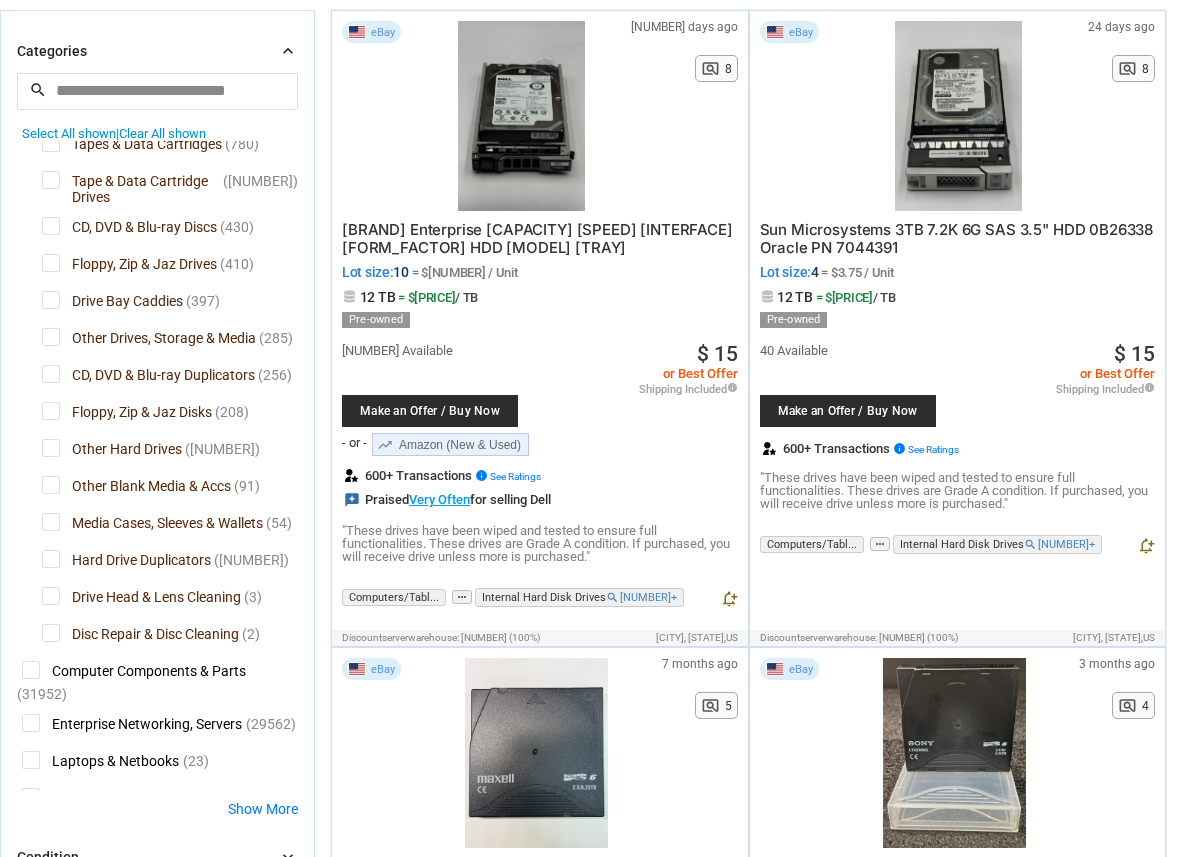 click on "Other Blank Media & Accs" at bounding box center (136, 488) 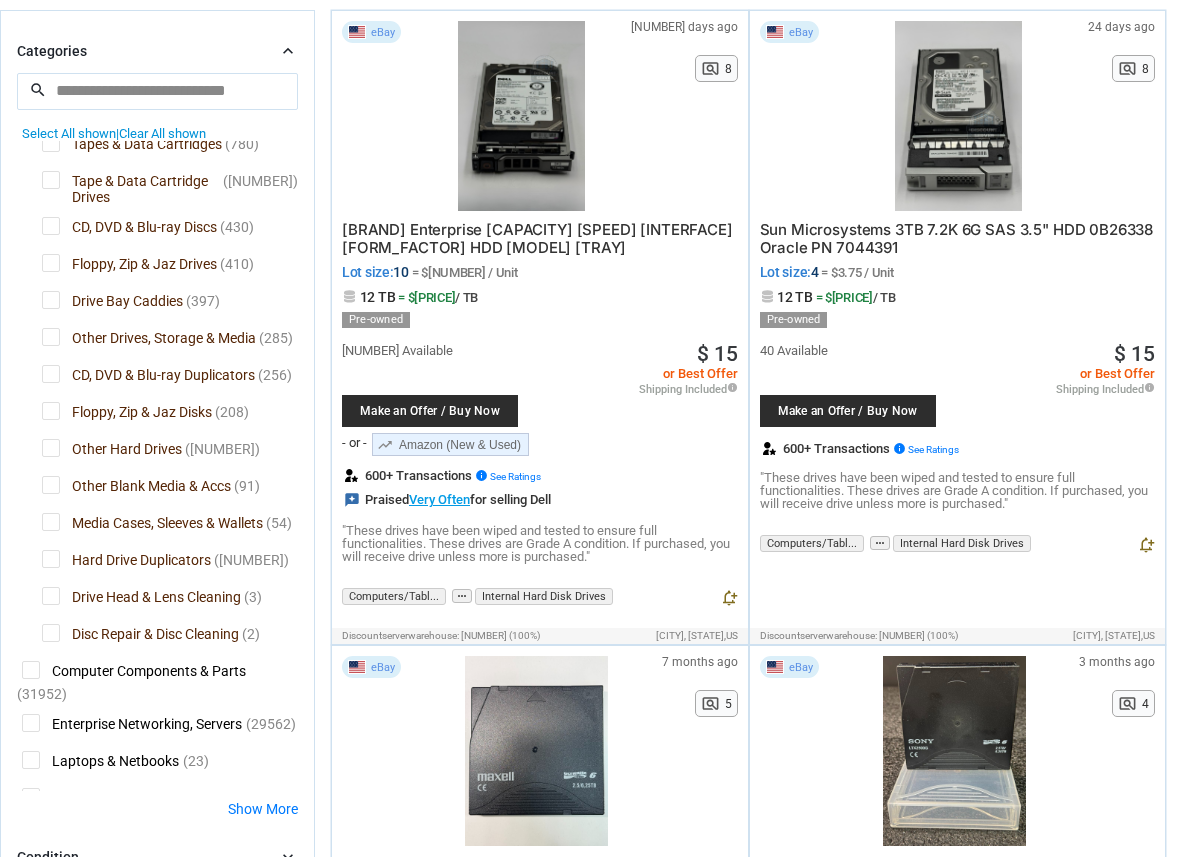 click on "Other Hard Drives" at bounding box center (112, 451) 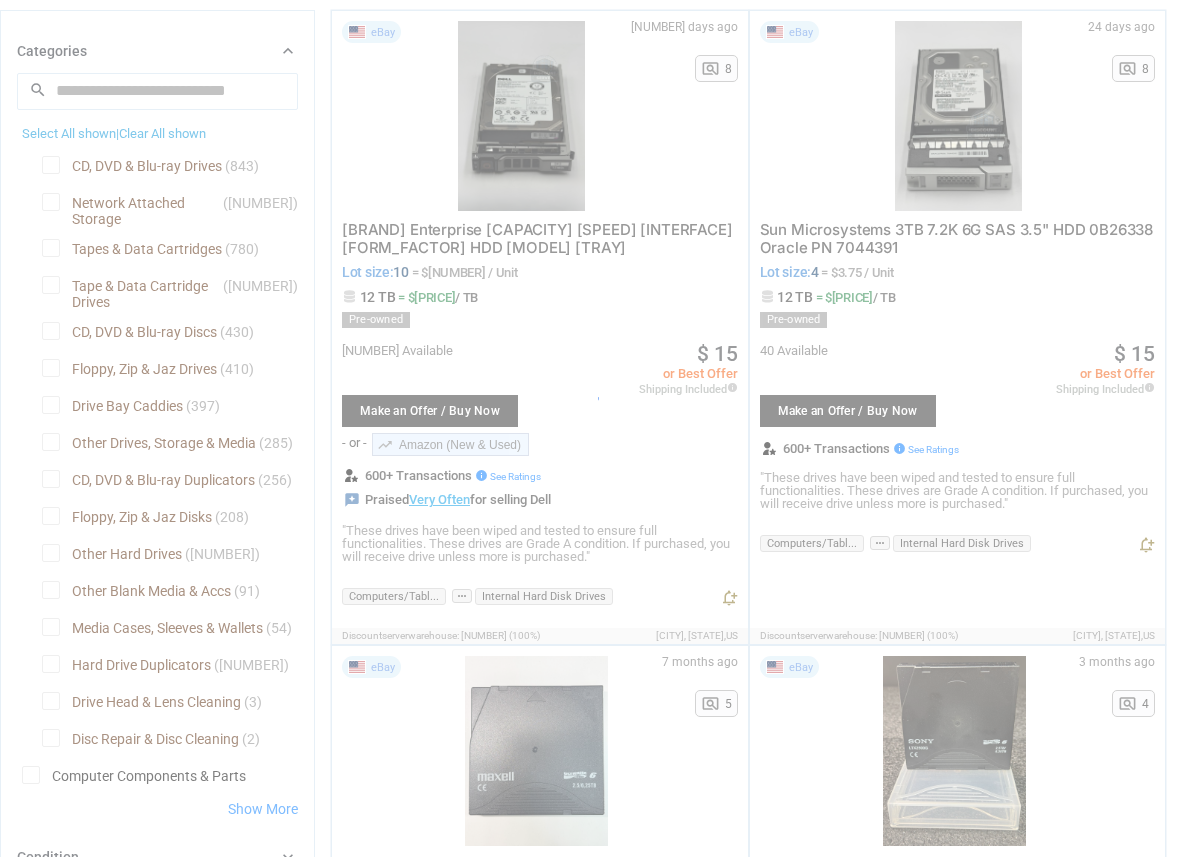 scroll, scrollTop: 321, scrollLeft: 0, axis: vertical 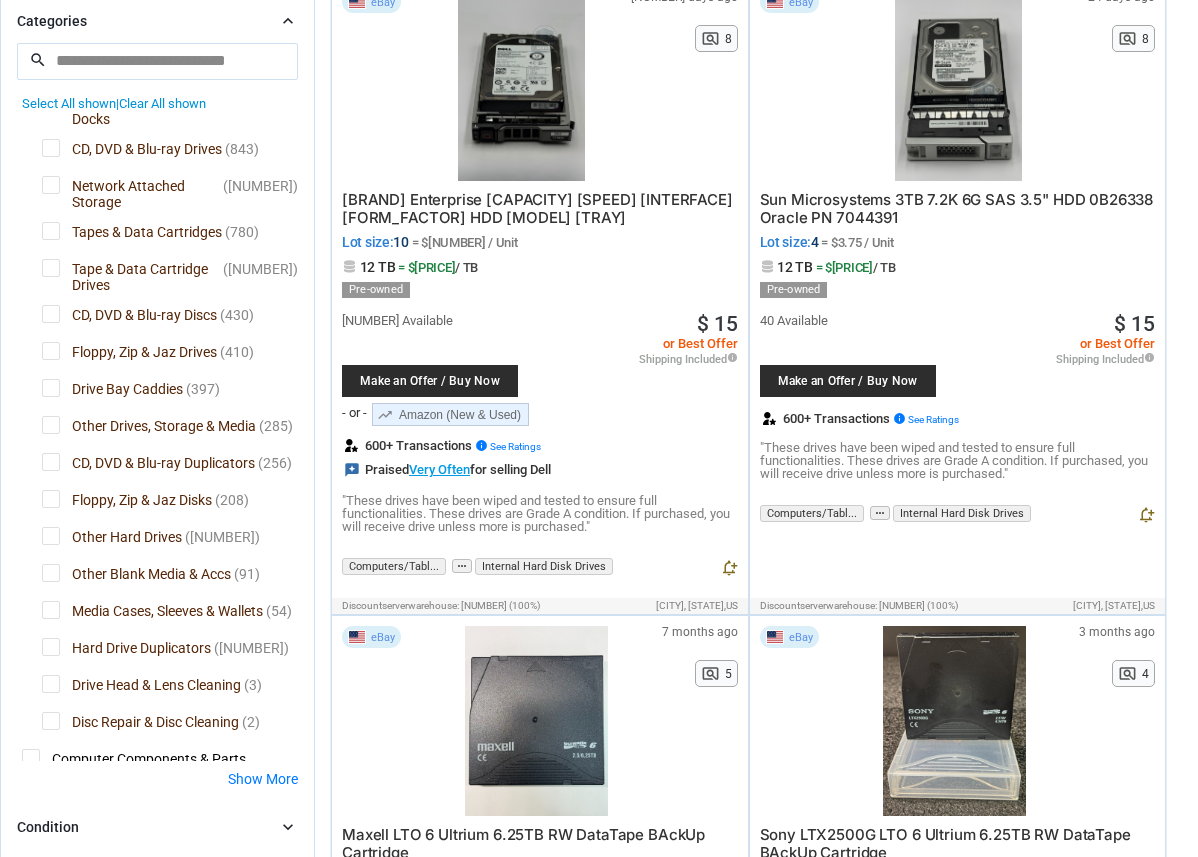 click on "CD, DVD & Blu-ray Duplicators" at bounding box center (148, 465) 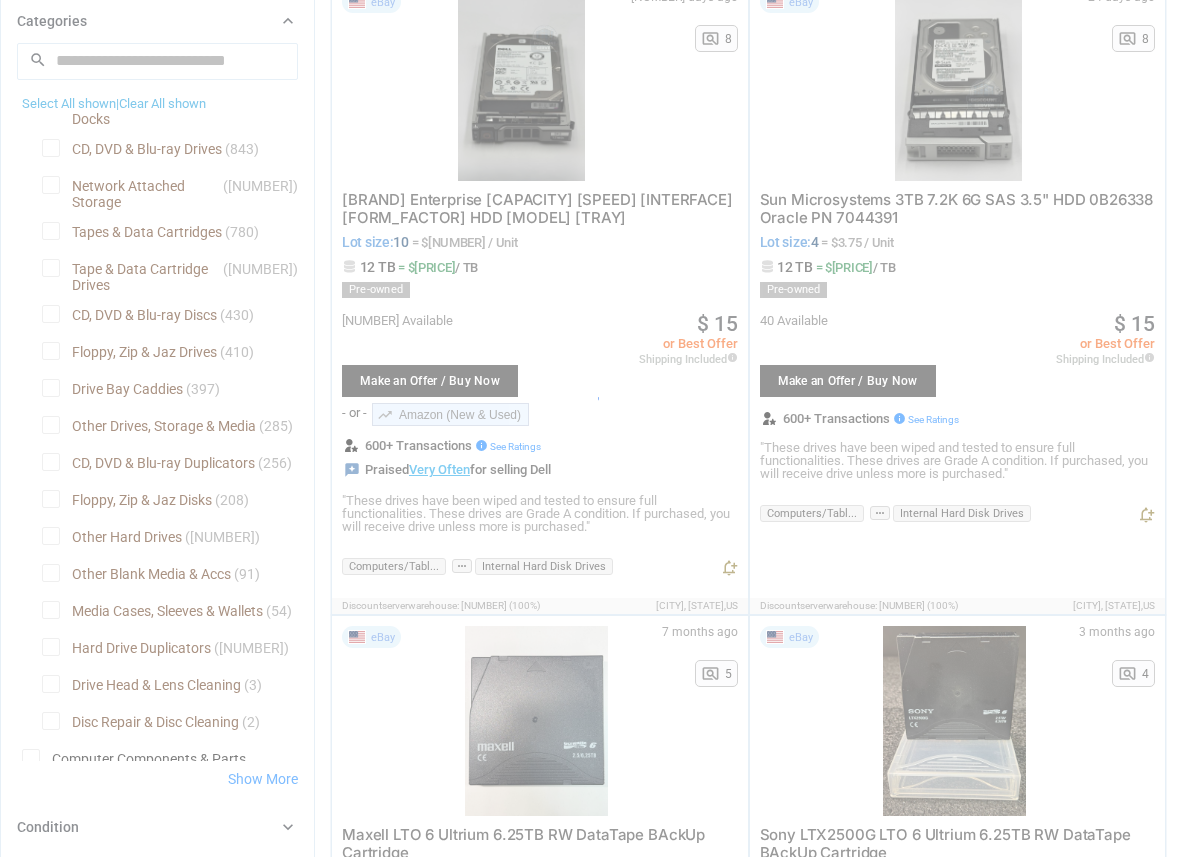 scroll, scrollTop: 610, scrollLeft: 0, axis: vertical 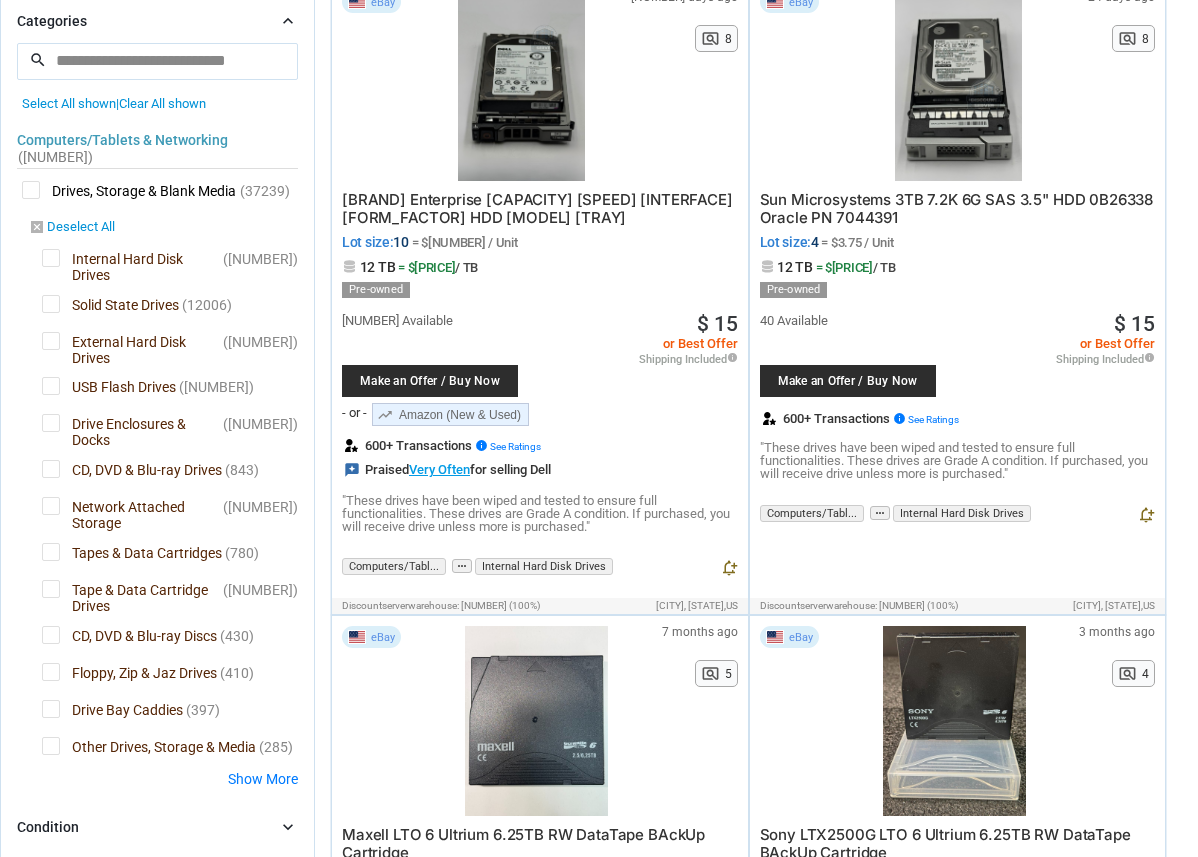 click on "disabled_by_default" at bounding box center (37, 227) 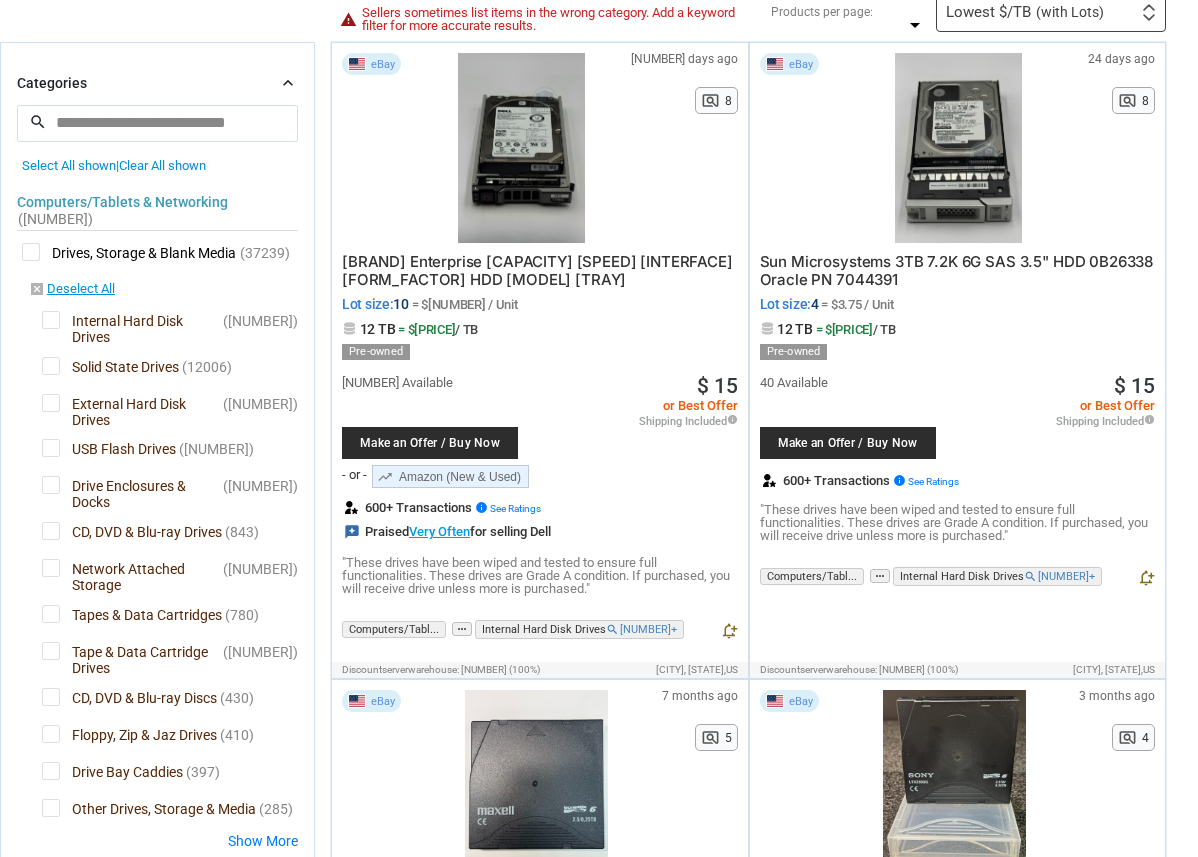scroll, scrollTop: 584, scrollLeft: 0, axis: vertical 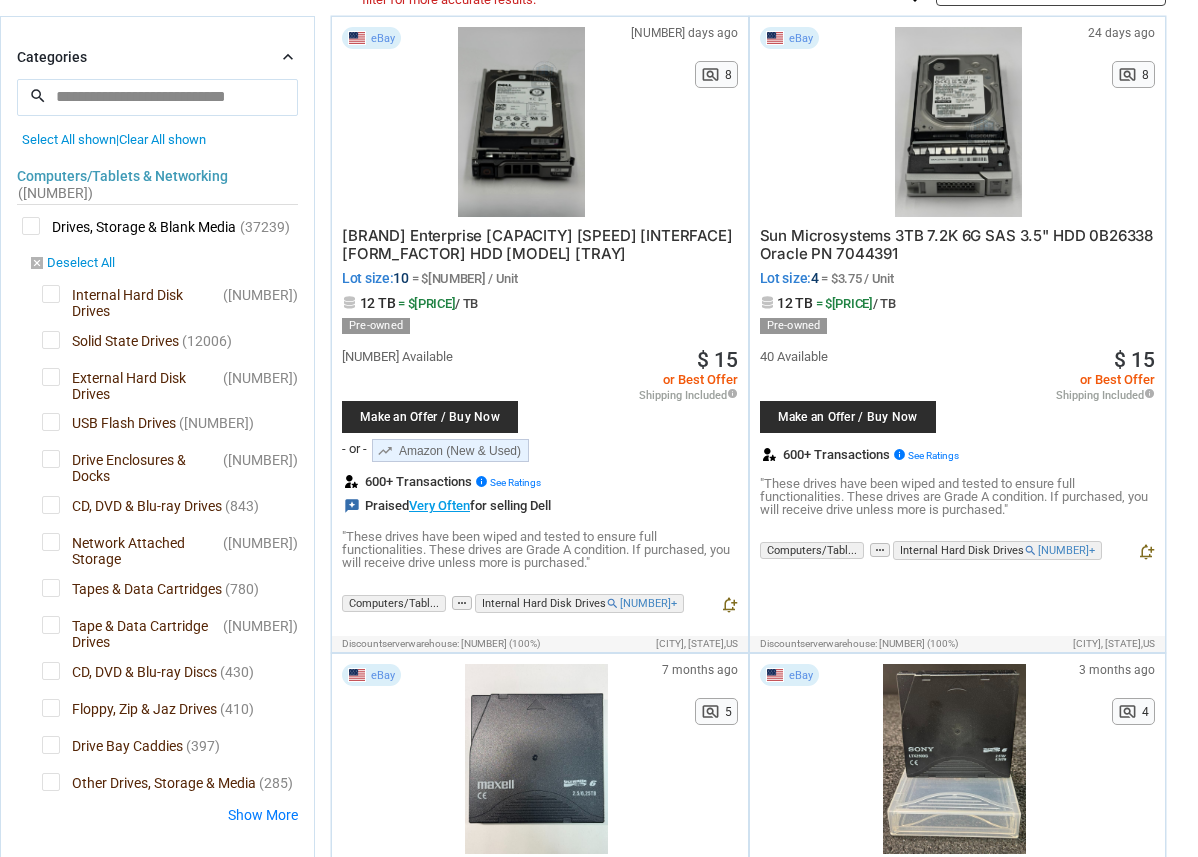 click on "disabled_by_default Deselect All" at bounding box center (72, 264) 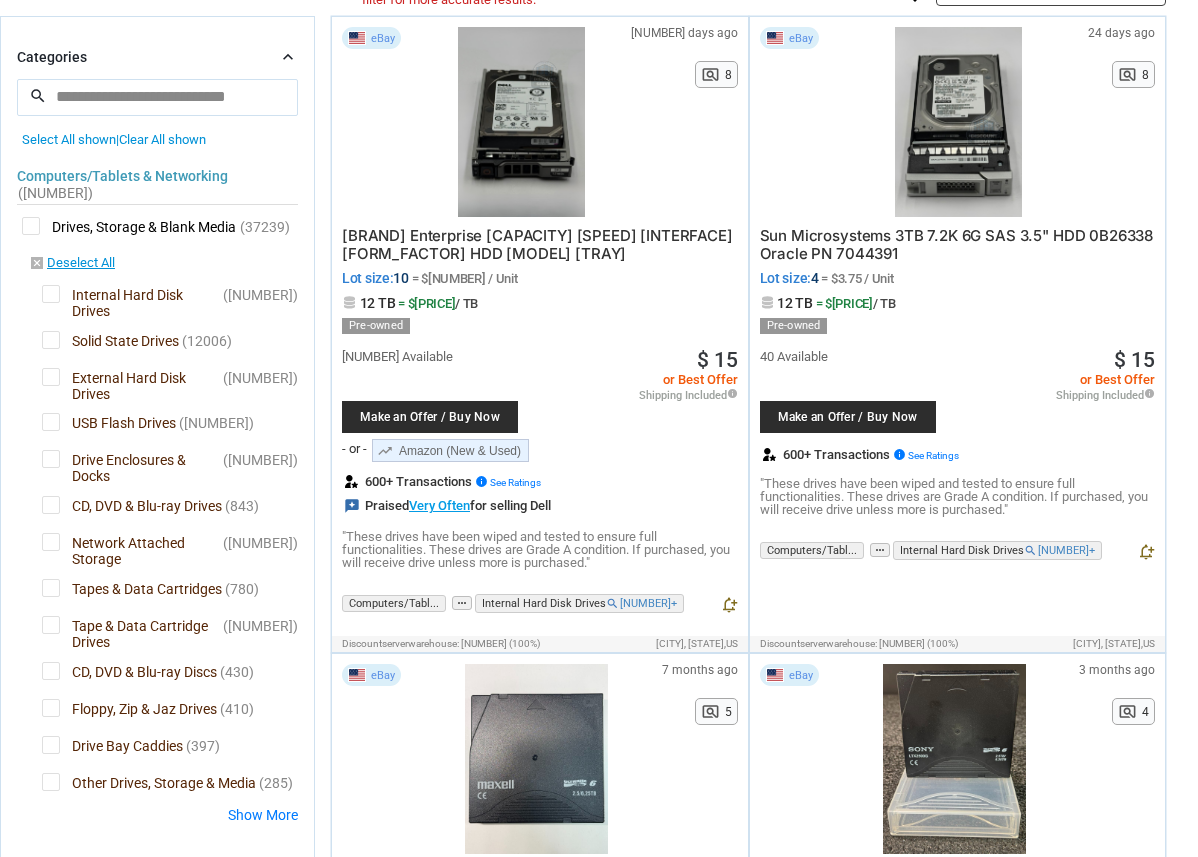 click on "Solid State Drives" at bounding box center [110, 343] 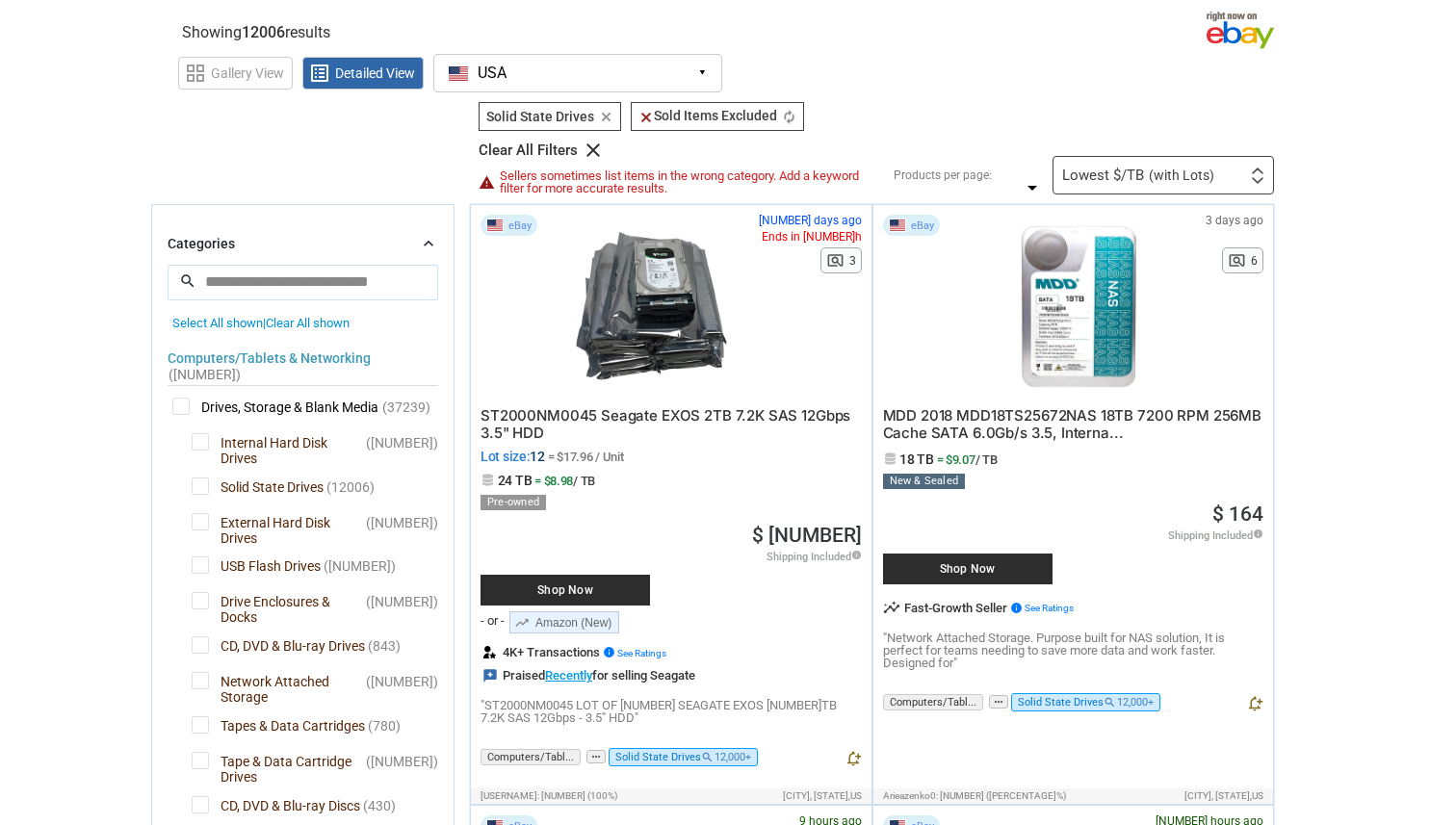 scroll, scrollTop: 57, scrollLeft: 0, axis: vertical 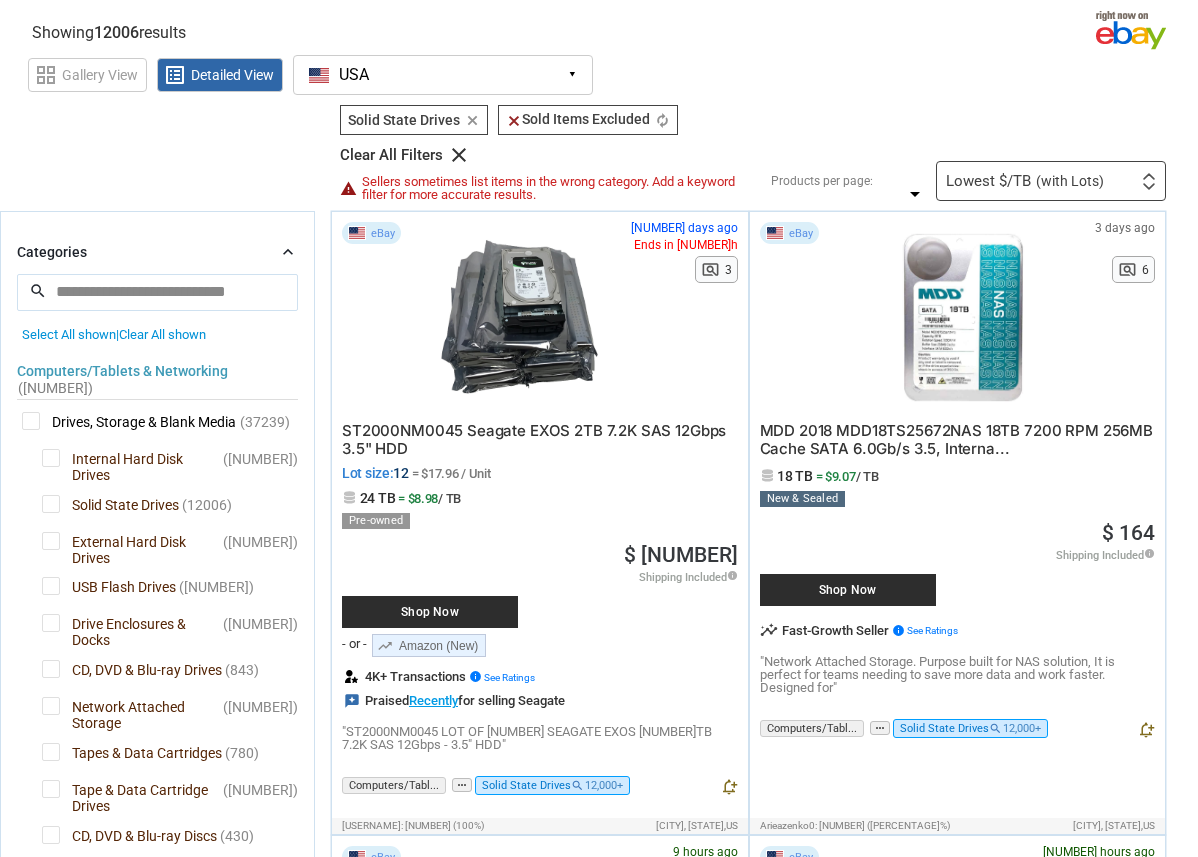 click on "External Hard Disk Drives" at bounding box center (131, 544) 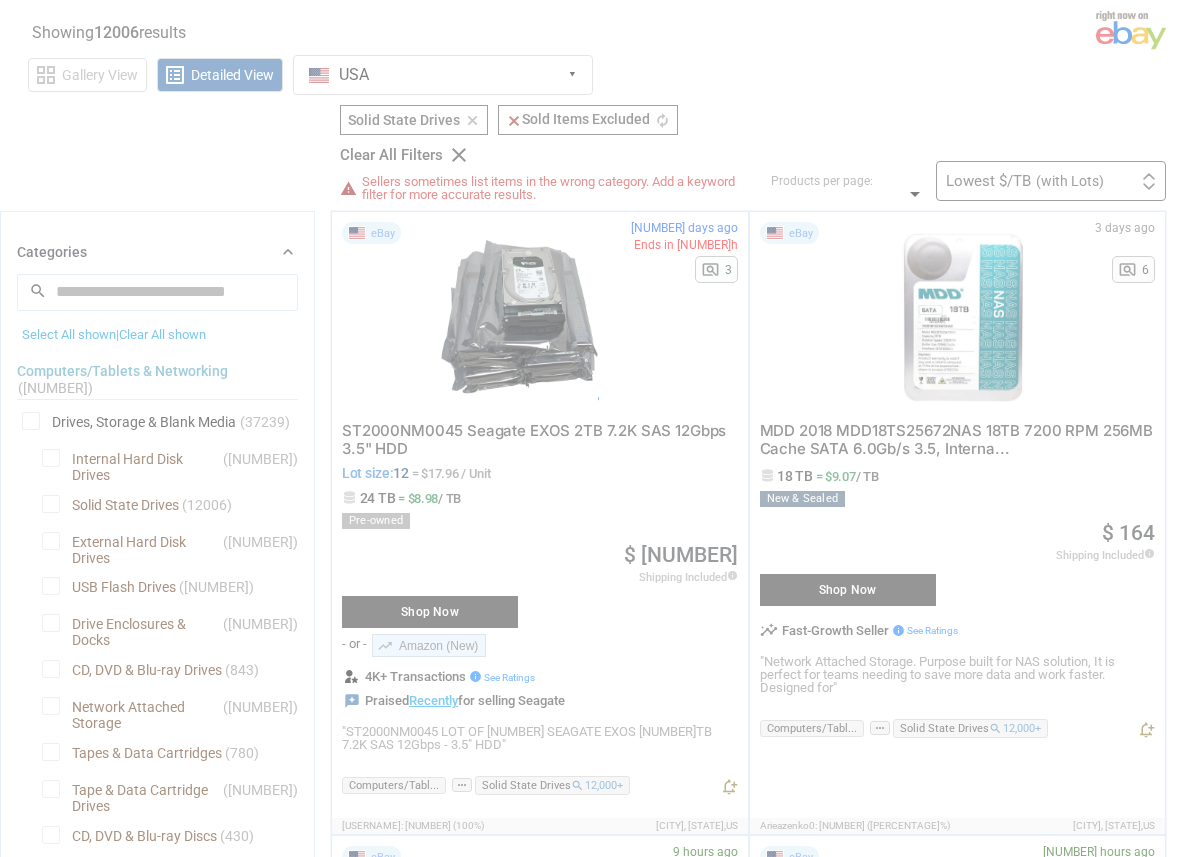 click at bounding box center [599, 428] 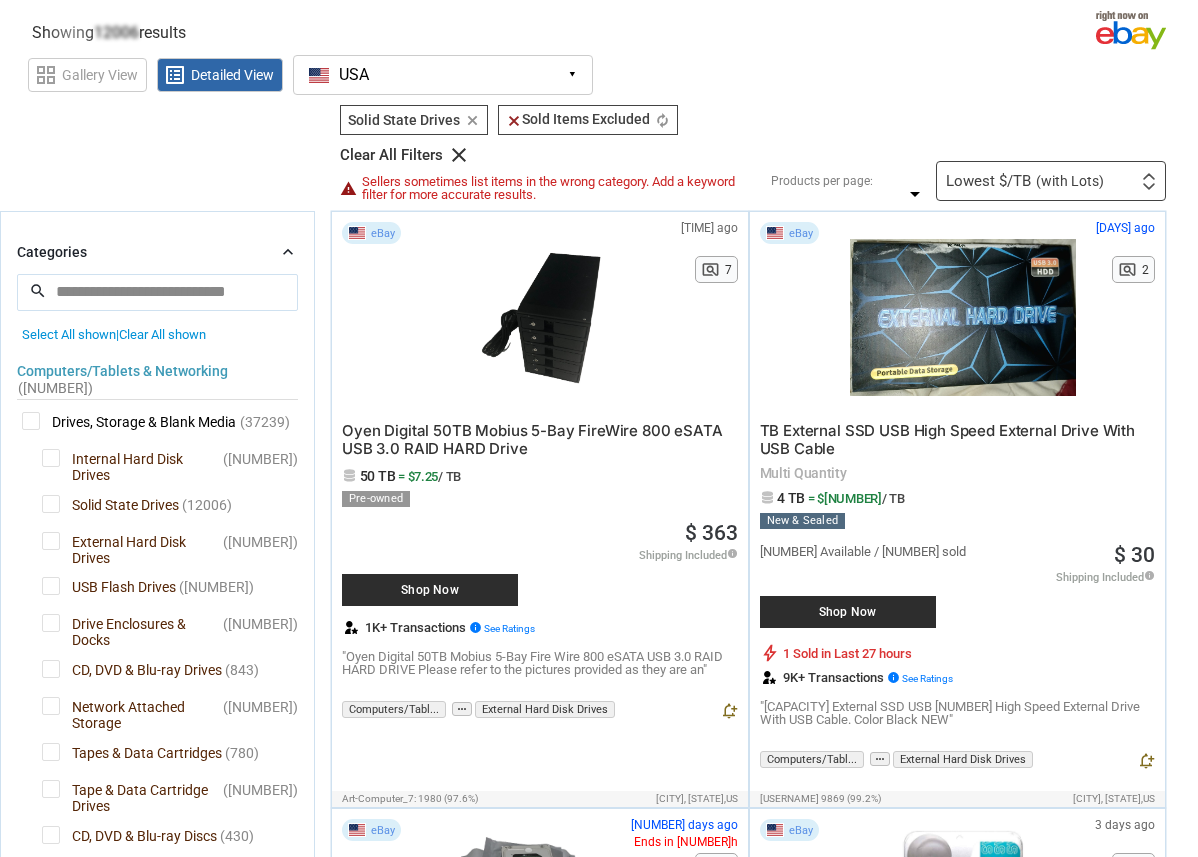 click on "Solid State Drives" at bounding box center [110, 507] 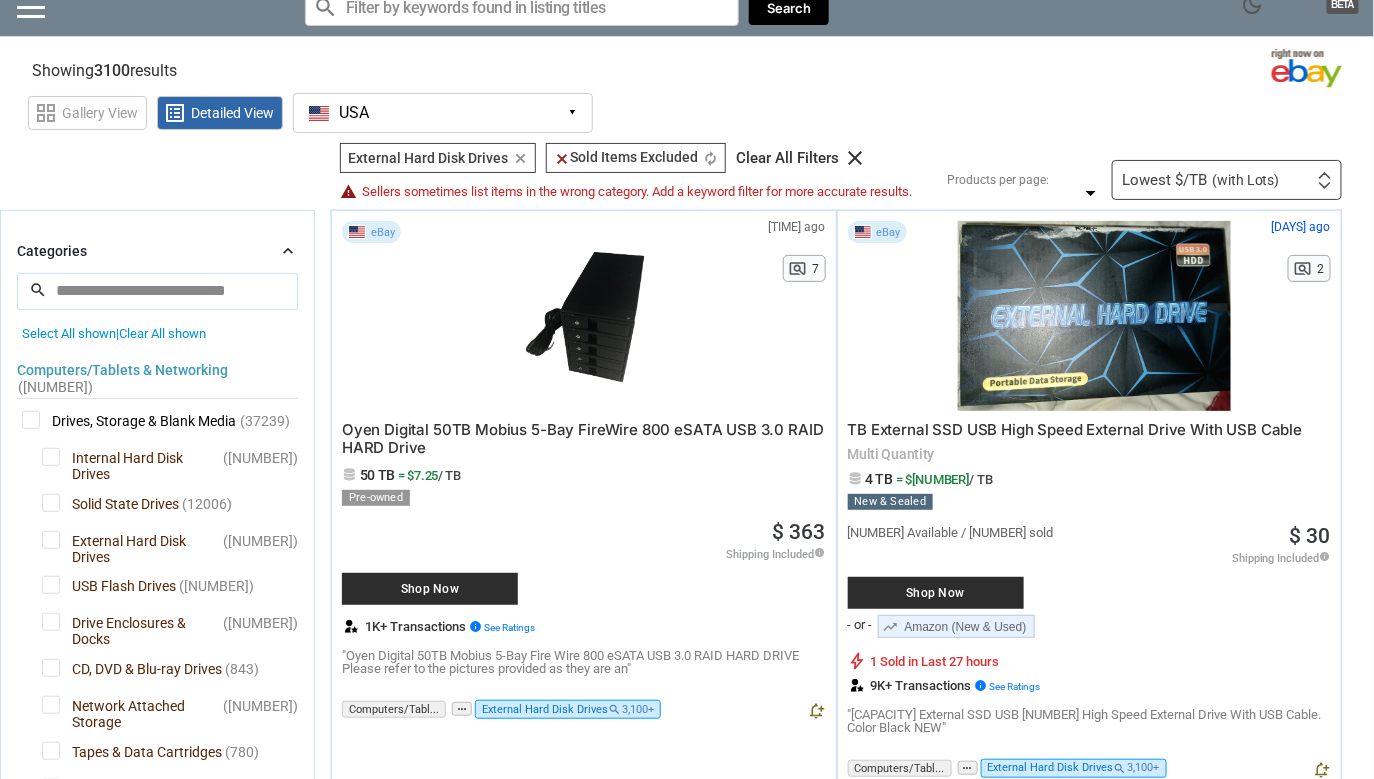 scroll, scrollTop: 0, scrollLeft: 0, axis: both 